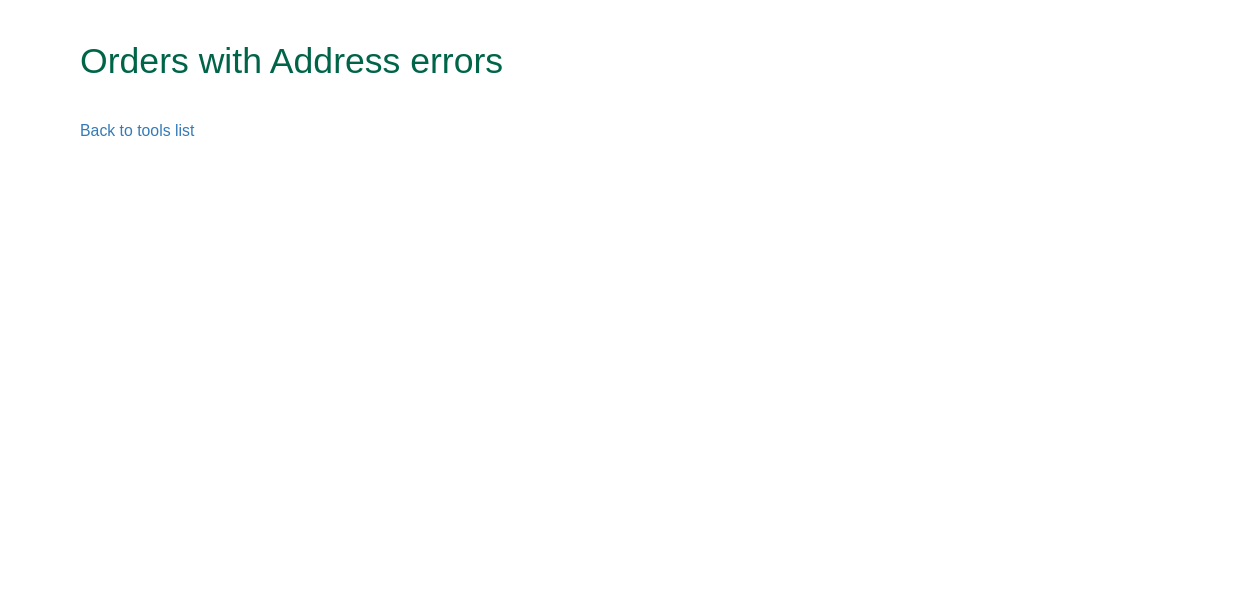 scroll, scrollTop: 0, scrollLeft: 0, axis: both 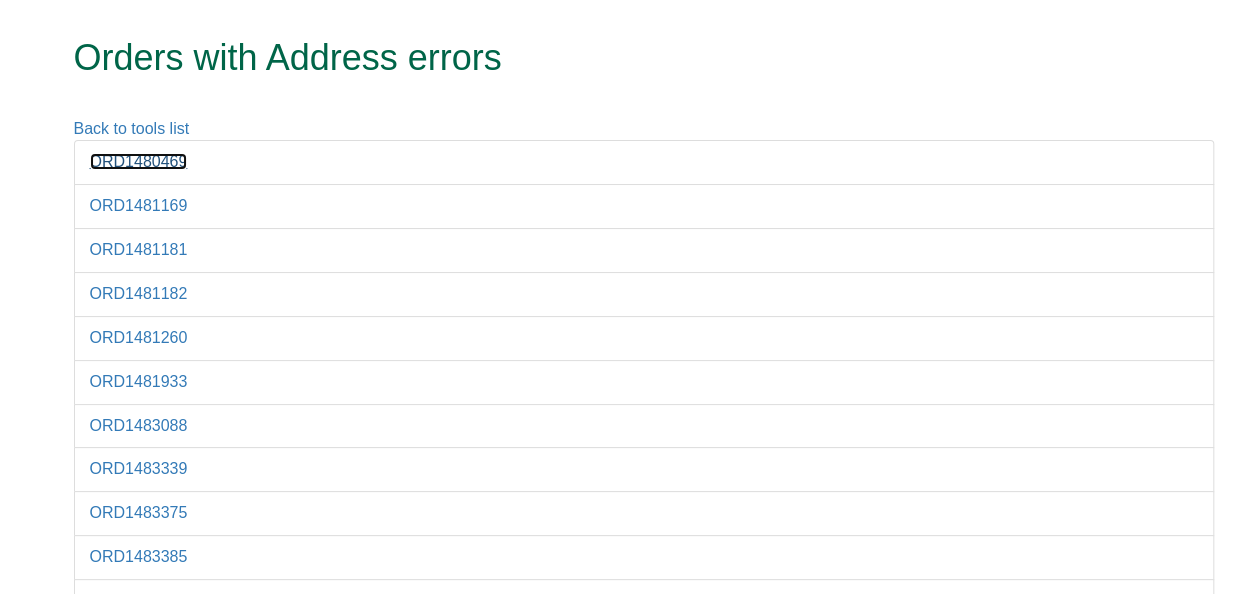 click on "ORD1480469" at bounding box center [139, 161] 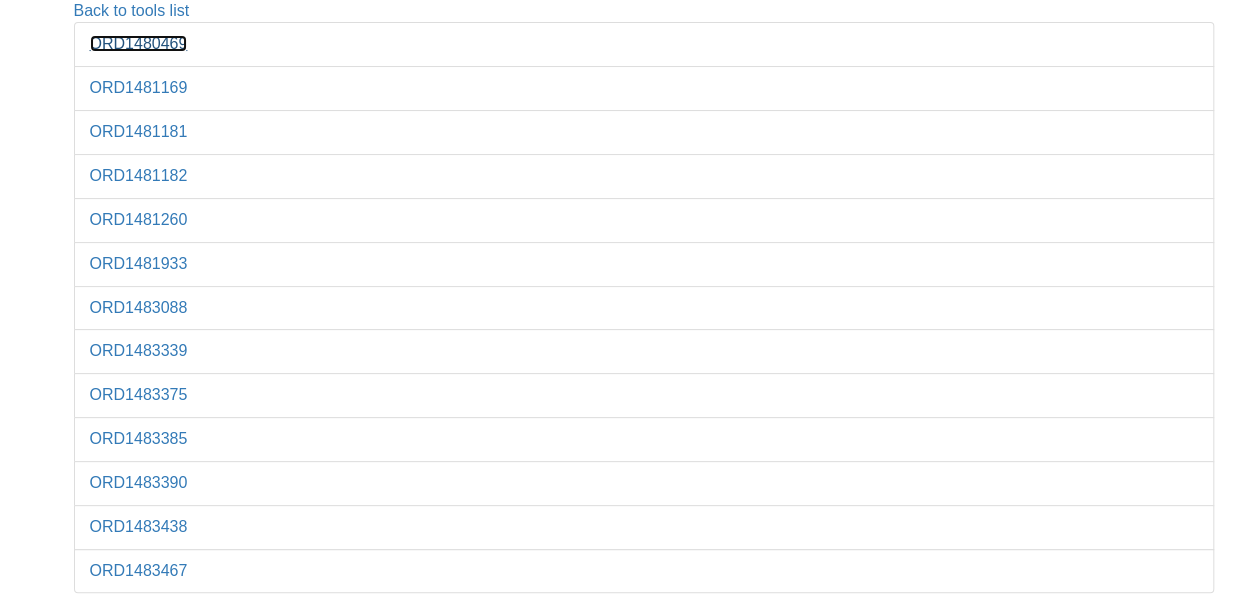 scroll, scrollTop: 128, scrollLeft: 0, axis: vertical 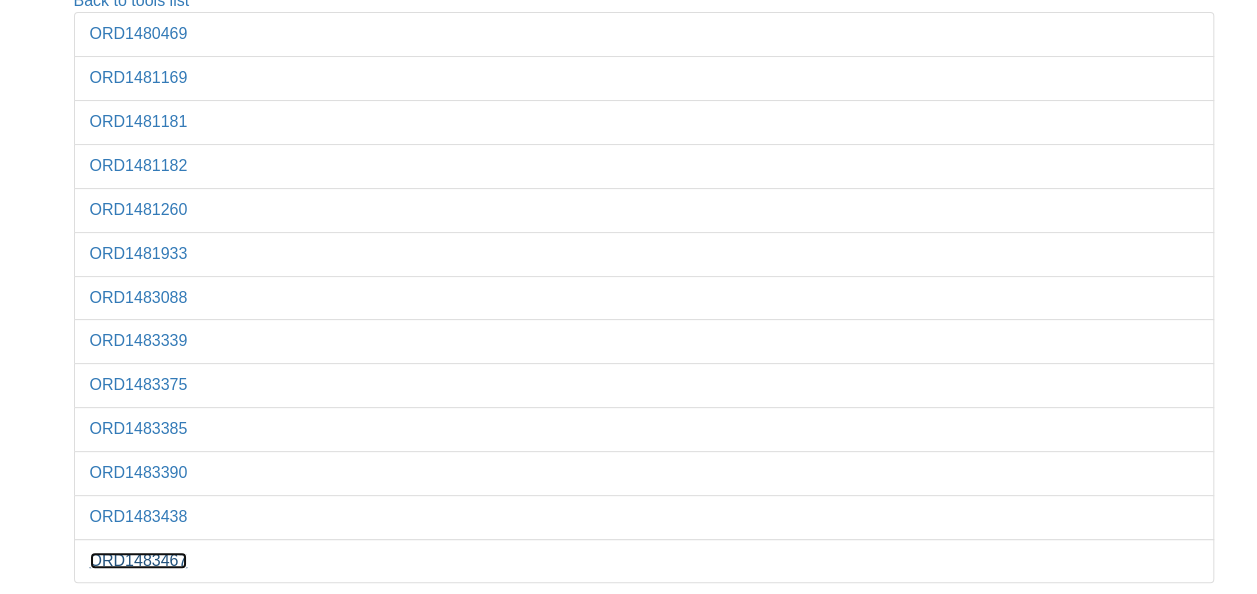 click on "ORD1483467" at bounding box center (139, 560) 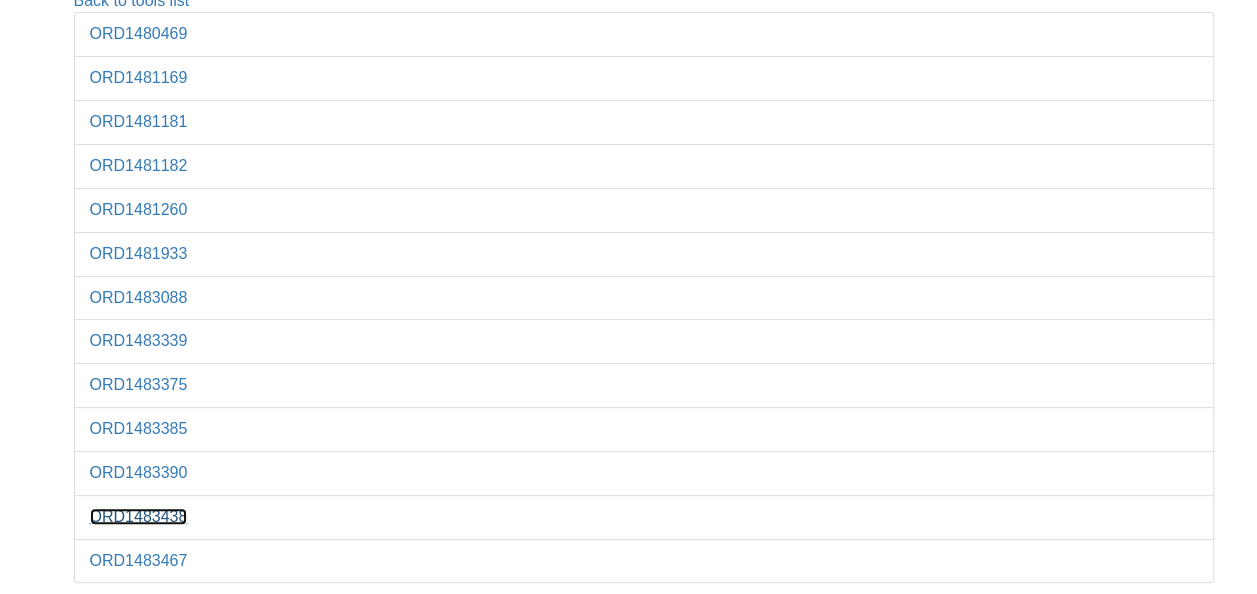 click on "[ORDER_NUMBER]" at bounding box center [139, 516] 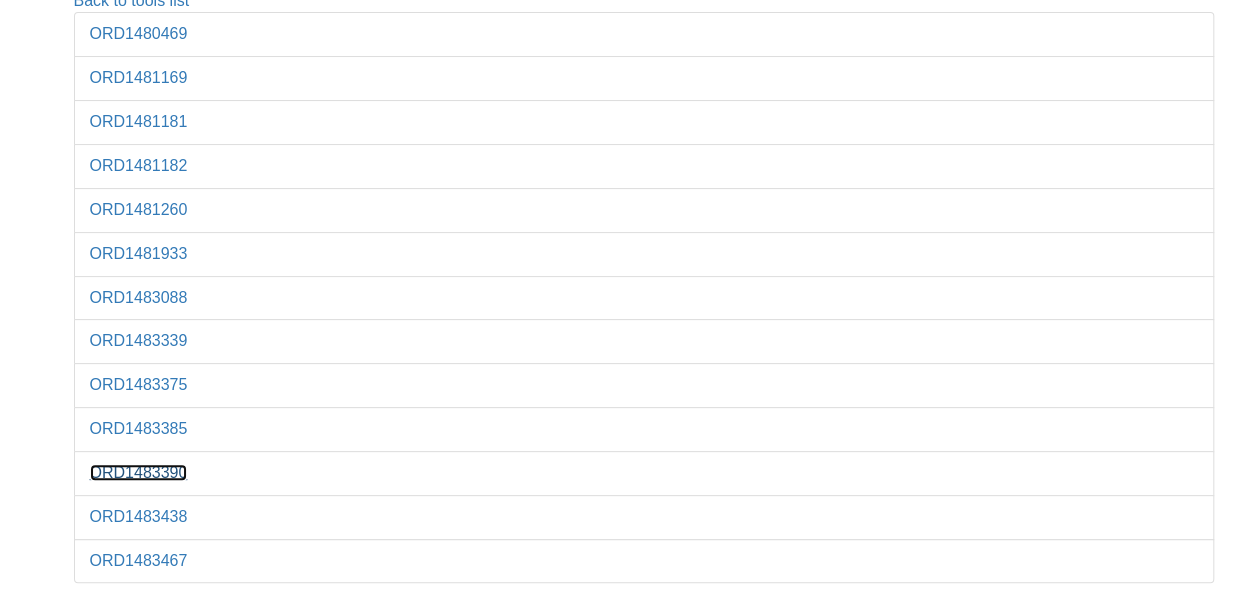 click on "ORD1483390" at bounding box center [139, 472] 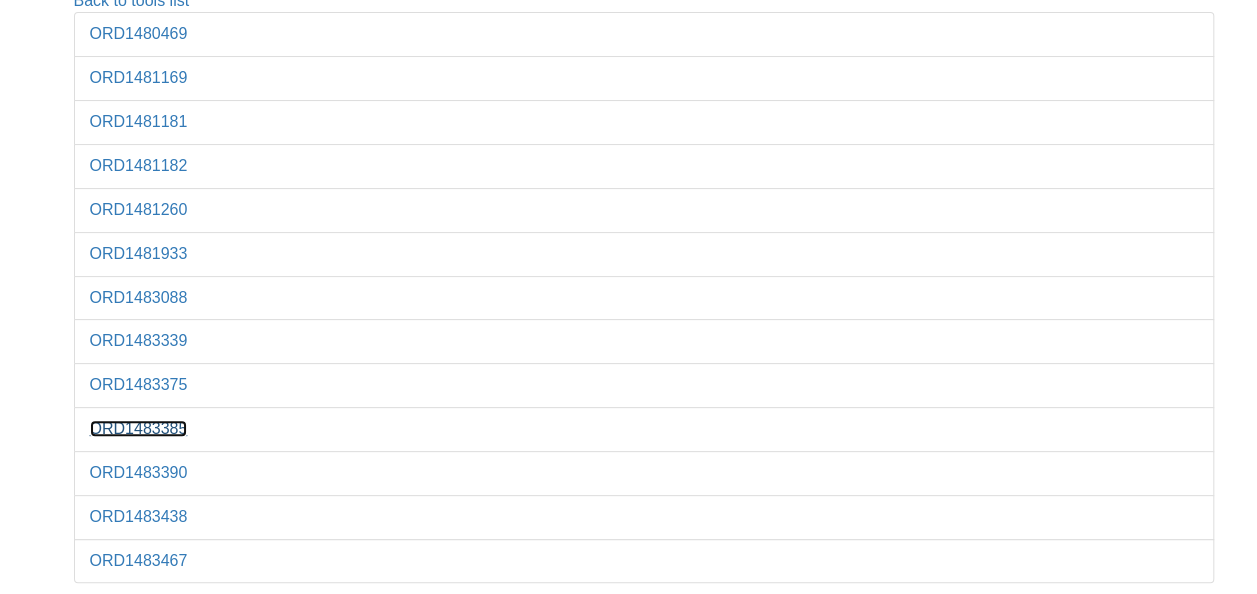 click on "ORD1483385" at bounding box center (139, 428) 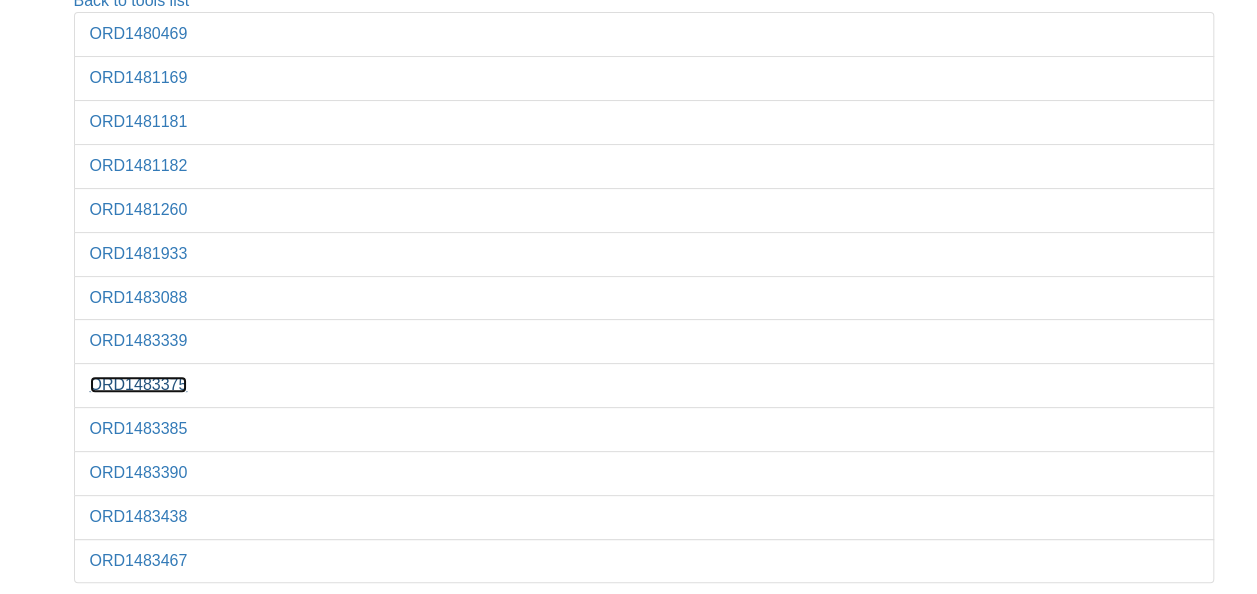 click on "ORD1483375" at bounding box center [139, 384] 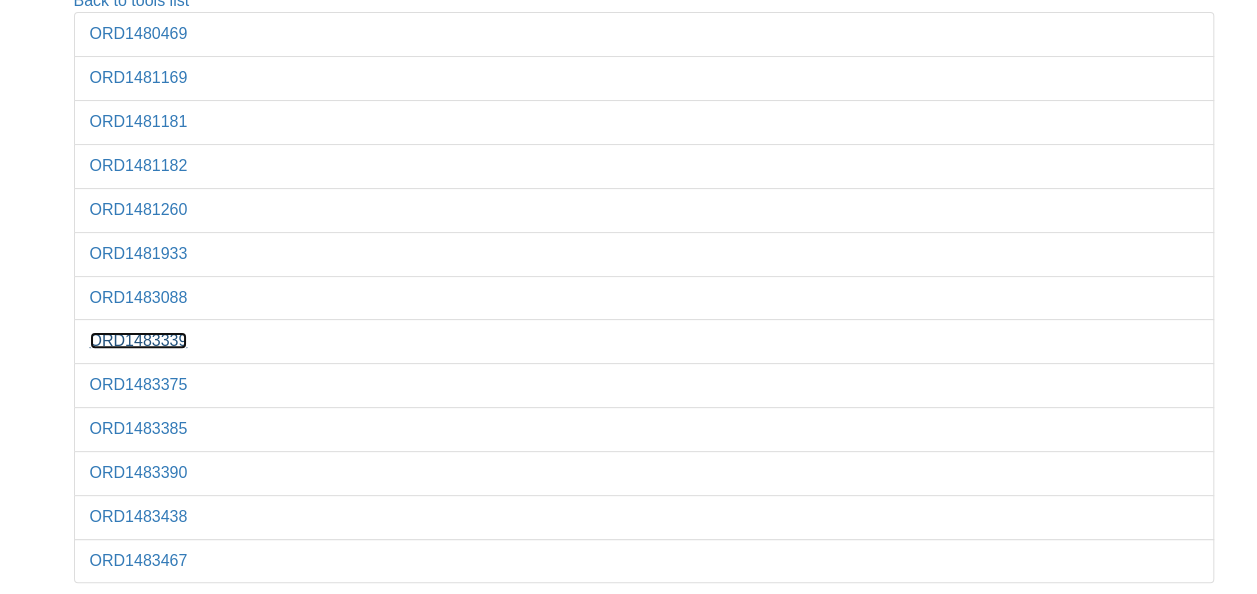 click on "ORD1483339" at bounding box center [139, 340] 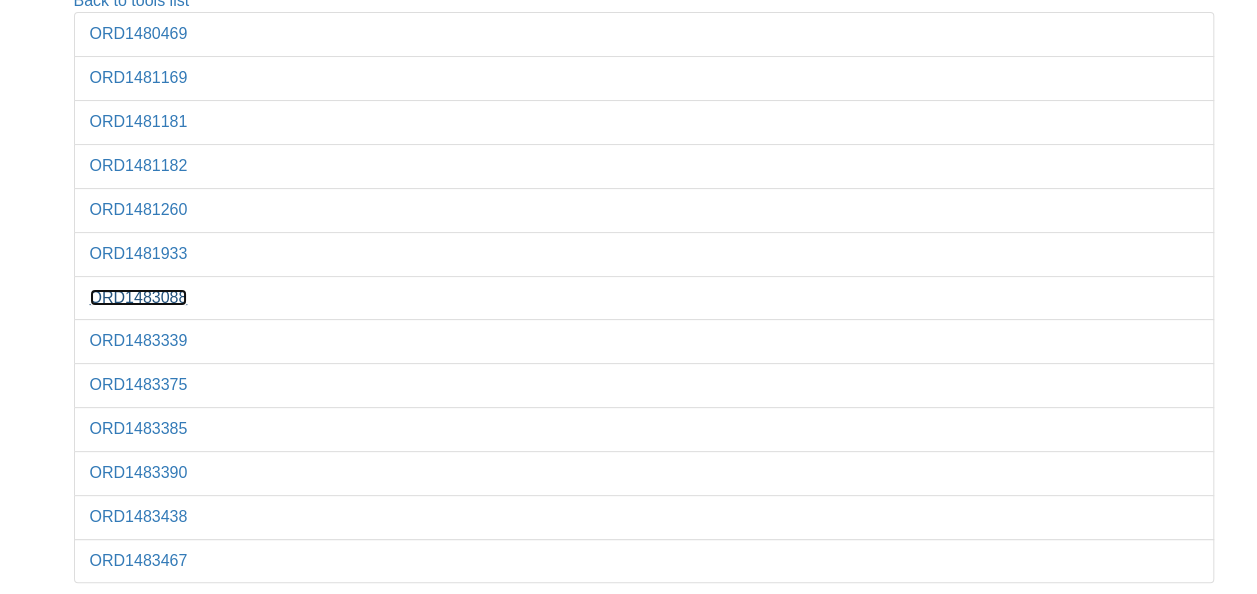 click on "ORD1483088" at bounding box center (139, 297) 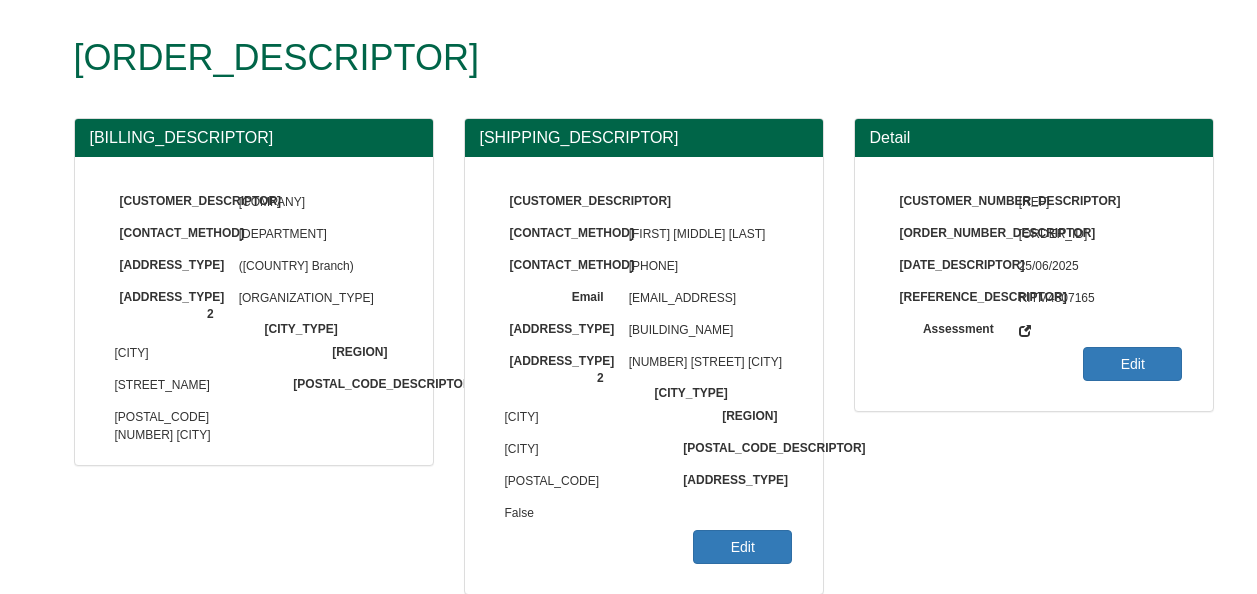 scroll, scrollTop: 0, scrollLeft: 0, axis: both 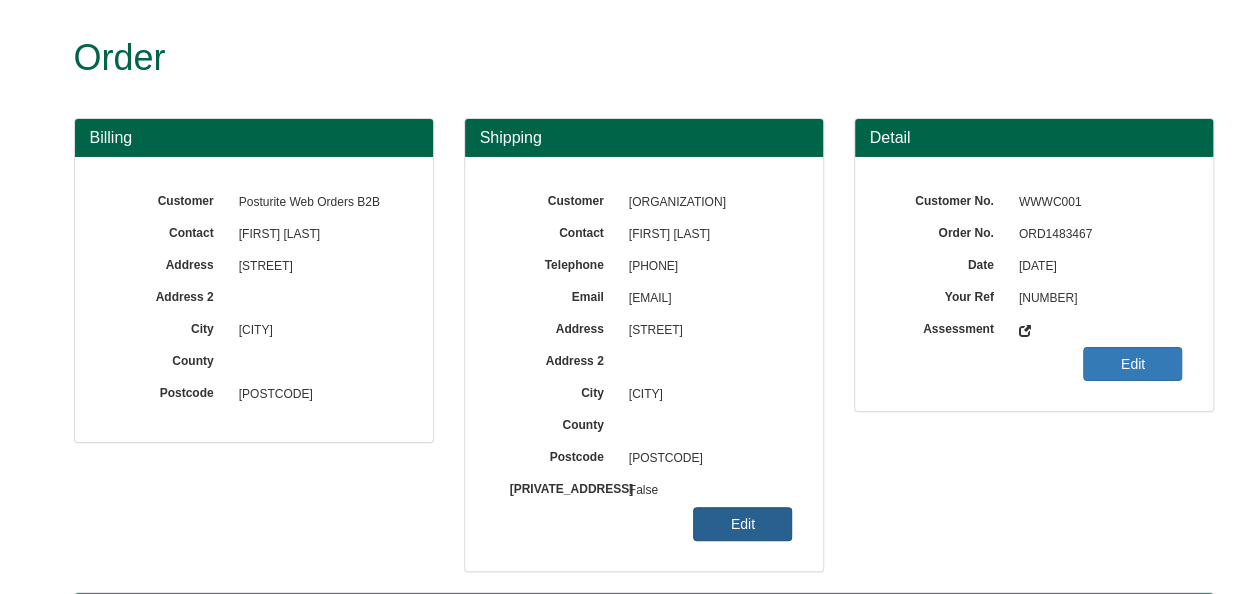 click on "Edit" at bounding box center (742, 532) 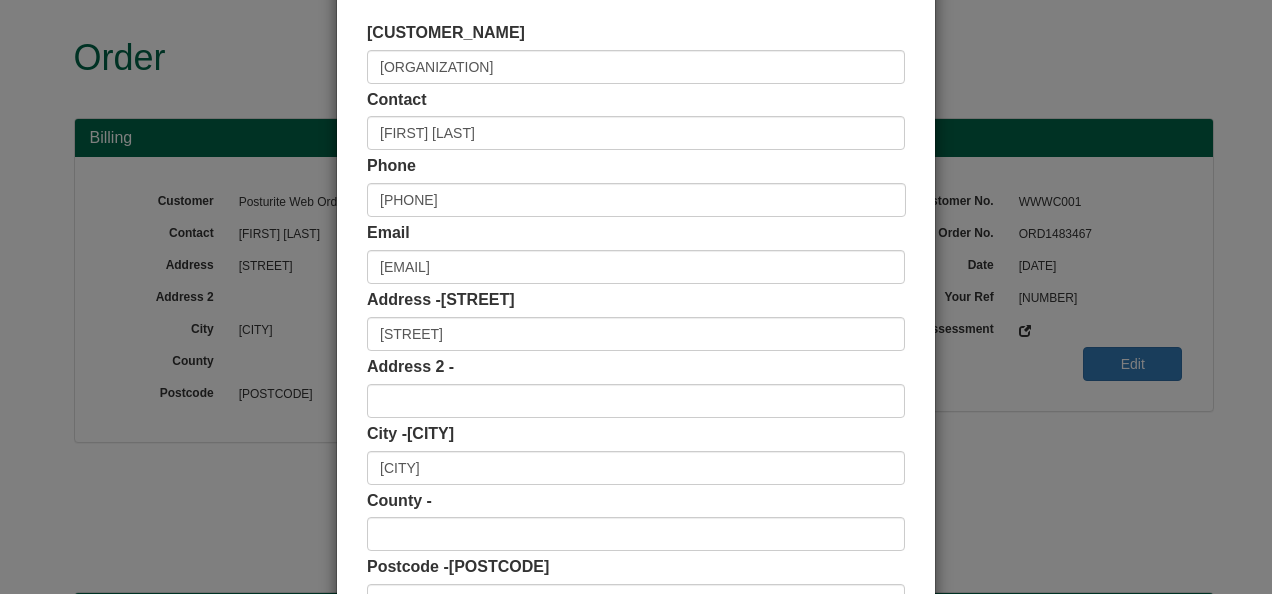 scroll, scrollTop: 300, scrollLeft: 0, axis: vertical 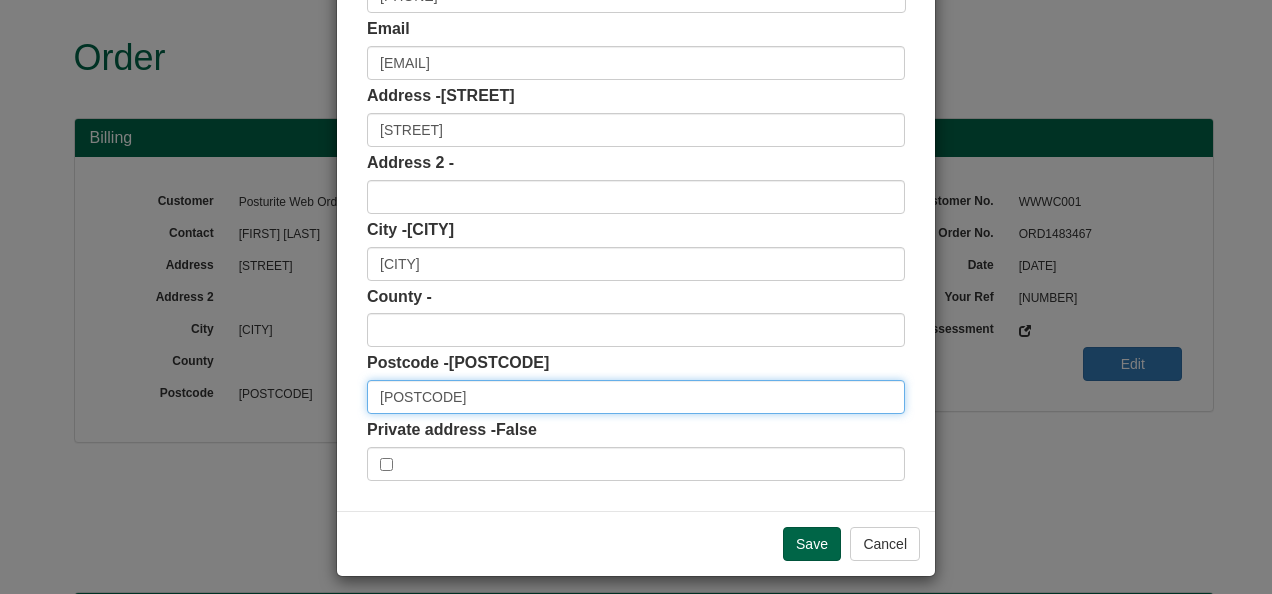 click on "[POSTAL_CODE]" at bounding box center [636, 397] 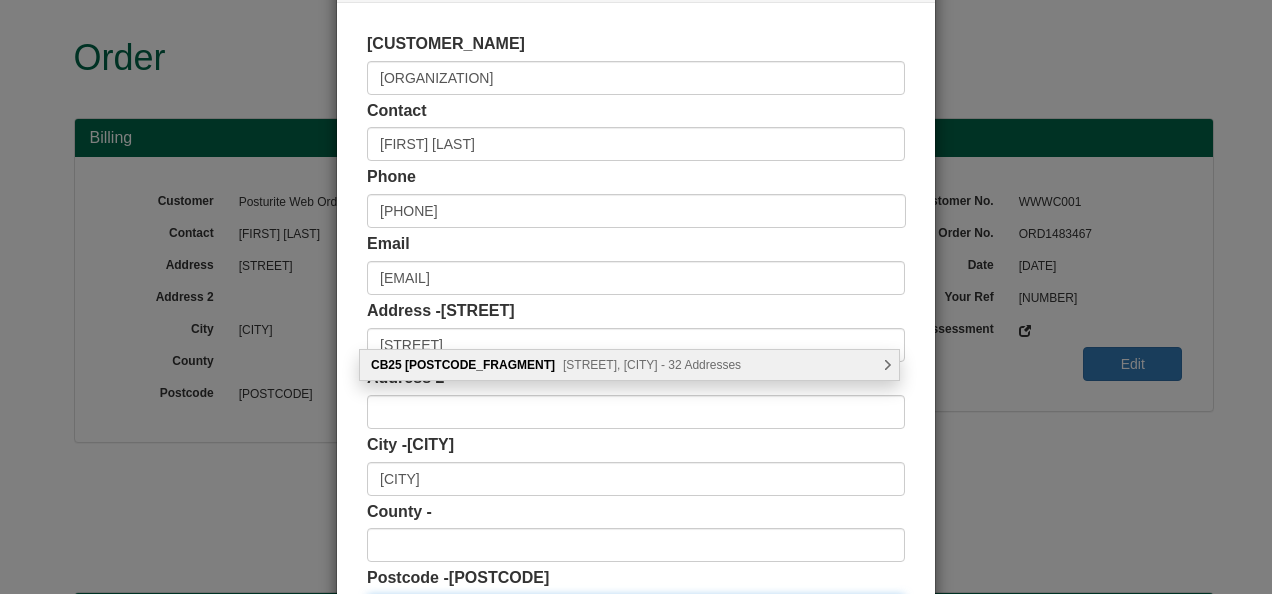 scroll, scrollTop: 311, scrollLeft: 0, axis: vertical 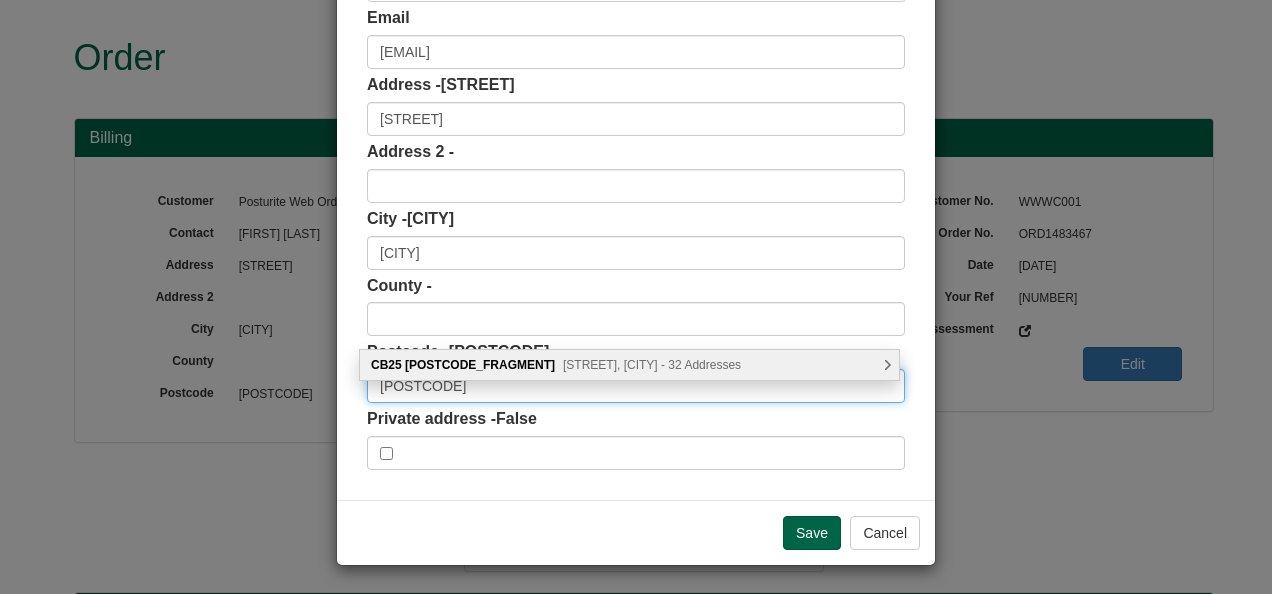 type on "CB25 9DU" 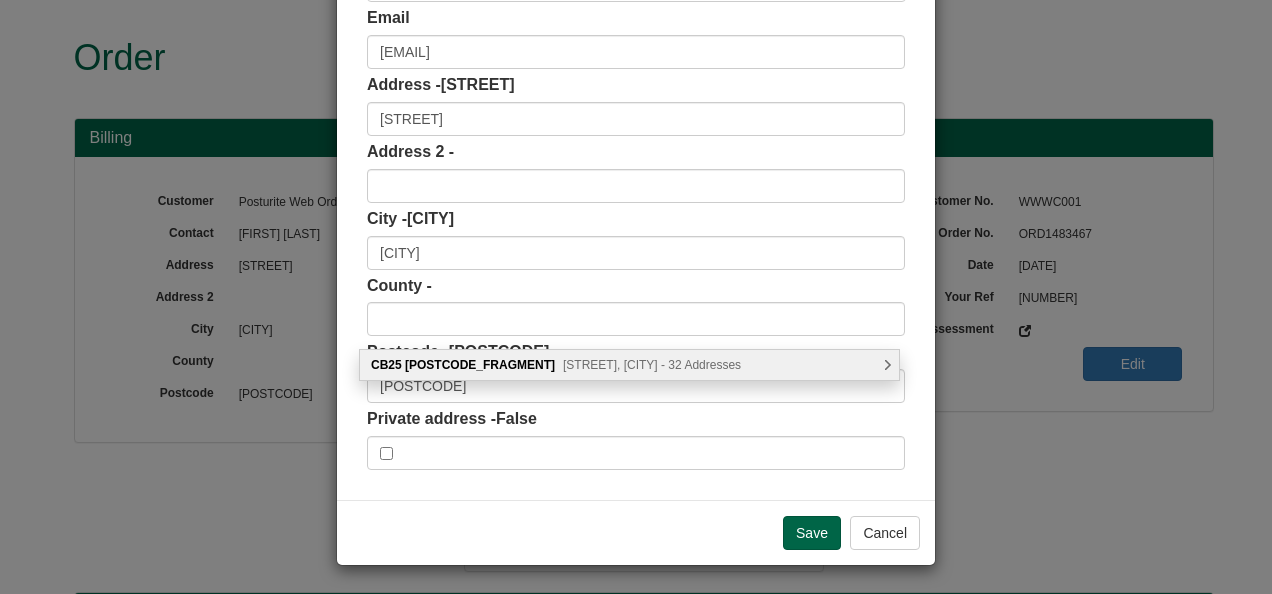 click on "Tunbridge Lane, Cambridge - 32 Addresses" at bounding box center (688, 365) 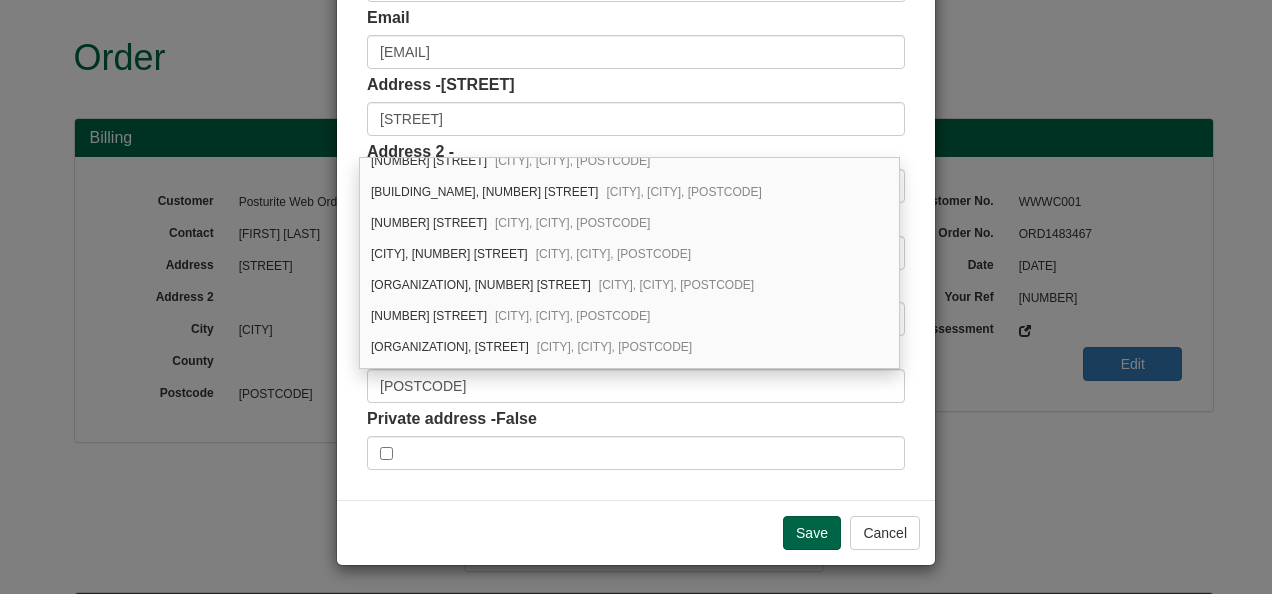 scroll, scrollTop: 1154, scrollLeft: 0, axis: vertical 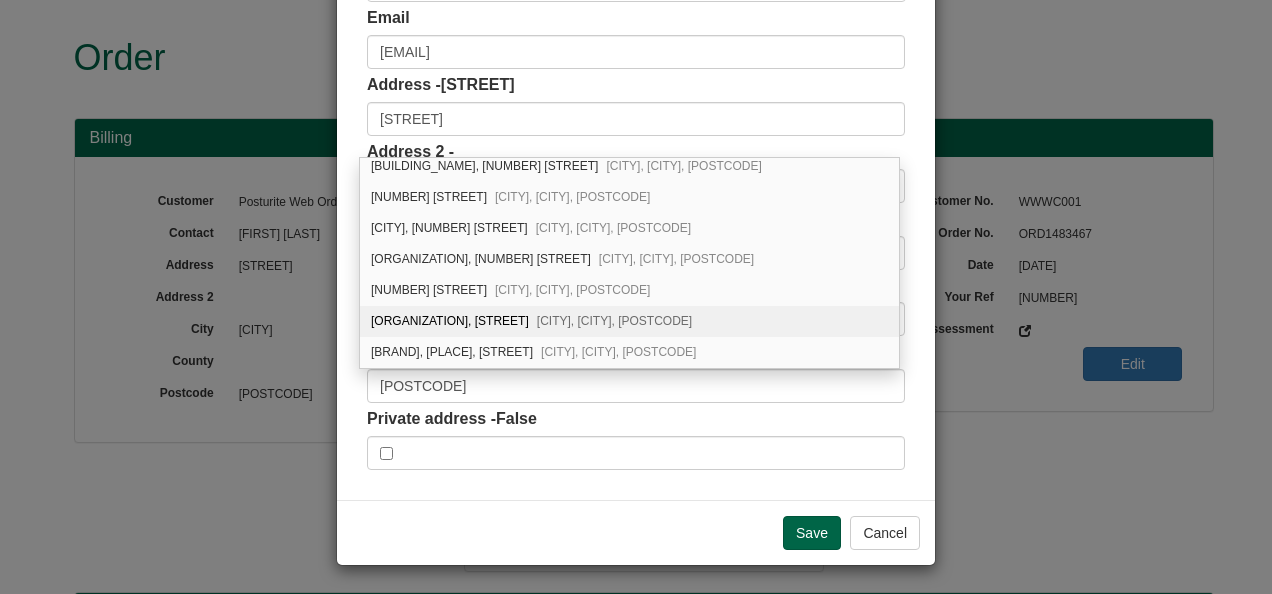 click on "Bottisham Medical Practice, Tunbridge Lane Bottisham, Cambridge, CB25 9DU" at bounding box center [653, 321] 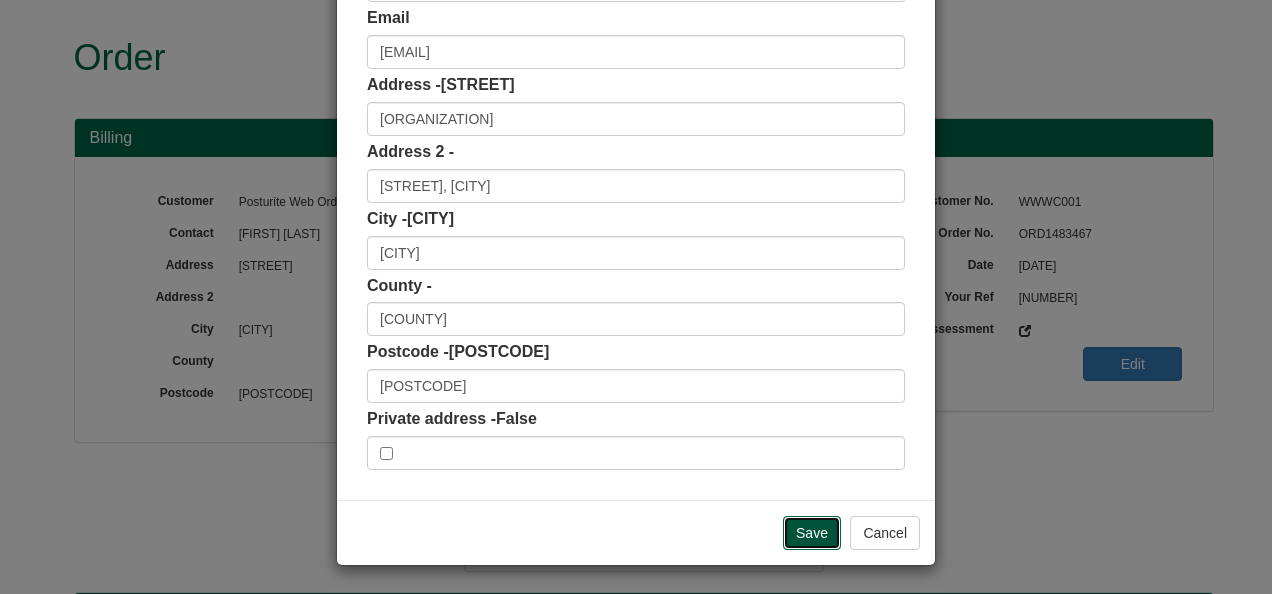 click on "Save" at bounding box center (812, 533) 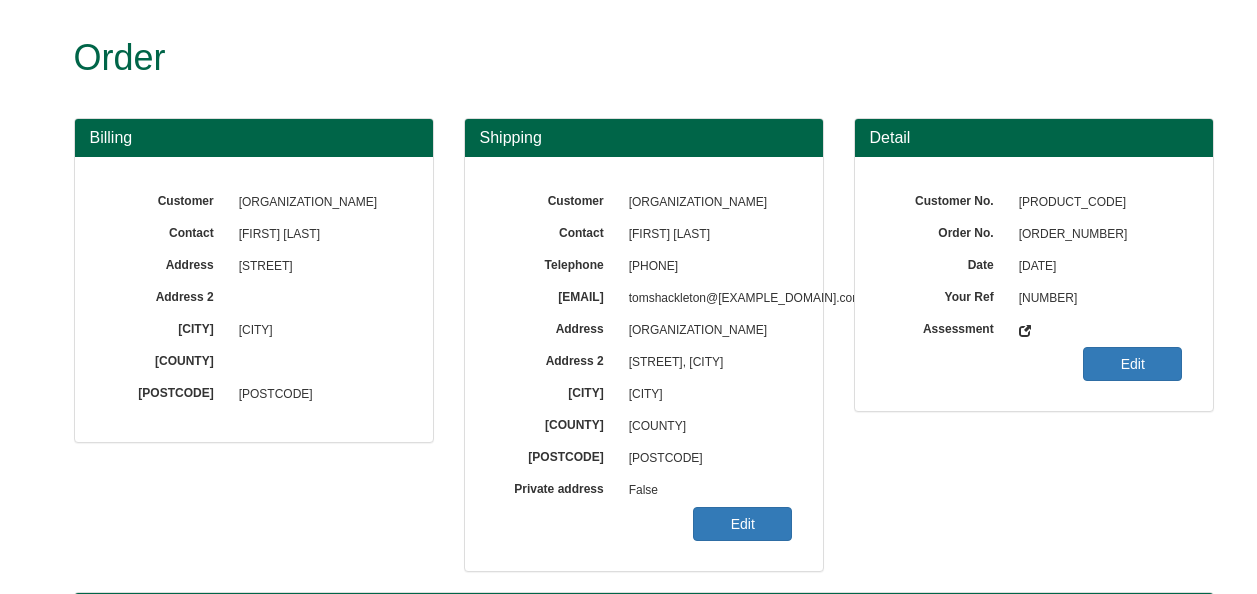 scroll, scrollTop: 0, scrollLeft: 0, axis: both 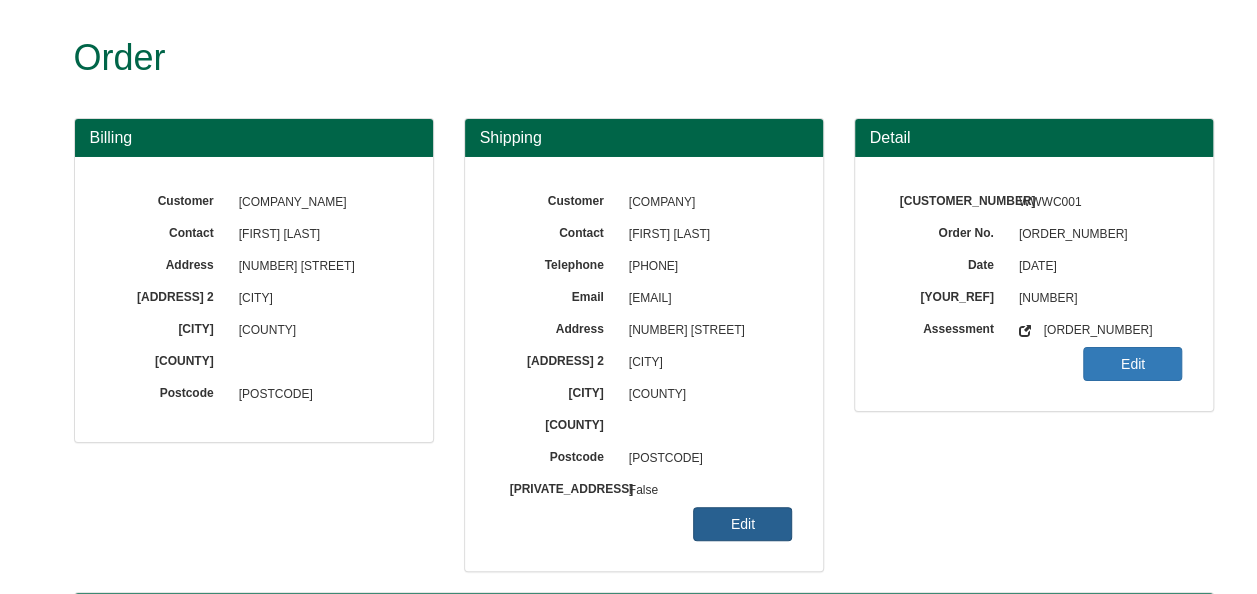 click on "Edit" at bounding box center (742, 524) 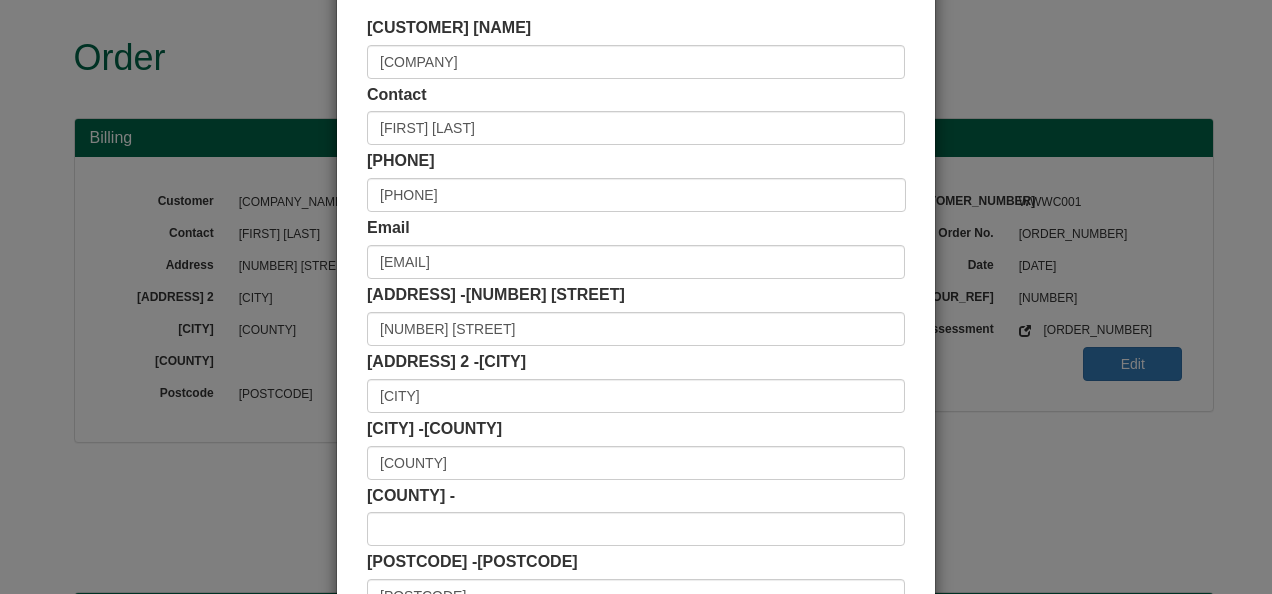 scroll, scrollTop: 200, scrollLeft: 0, axis: vertical 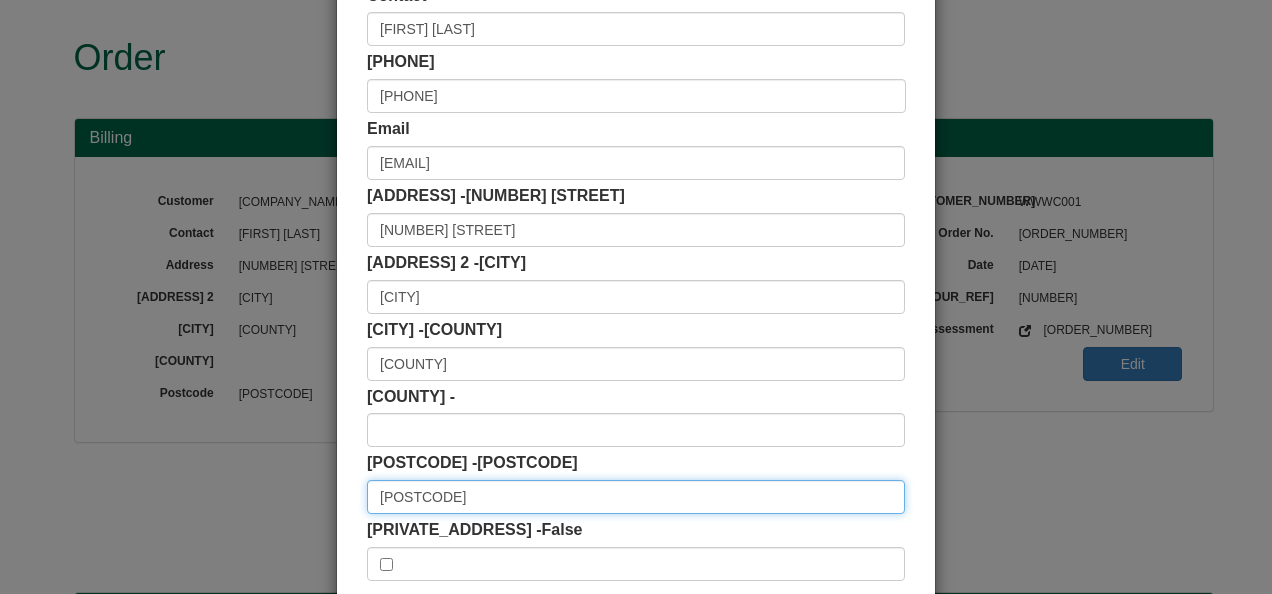 click on "[POSTCODE]" at bounding box center (636, 497) 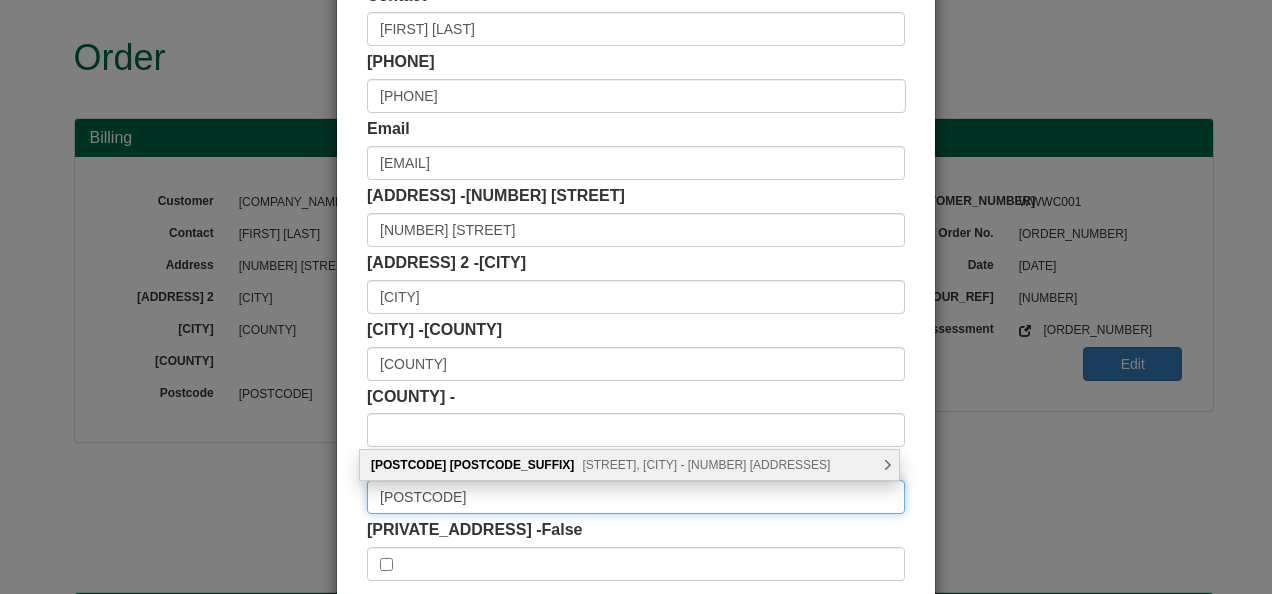type on "[POSTCODE]" 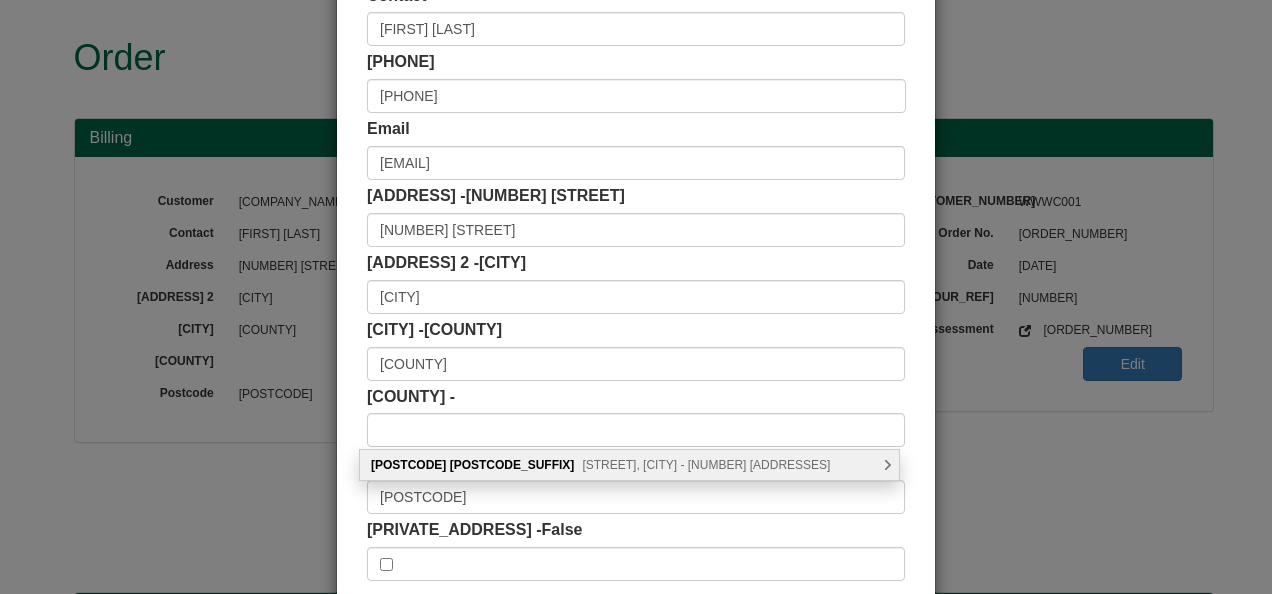 click on "The Crescent, Surbiton - 16 Addresses" at bounding box center (675, 465) 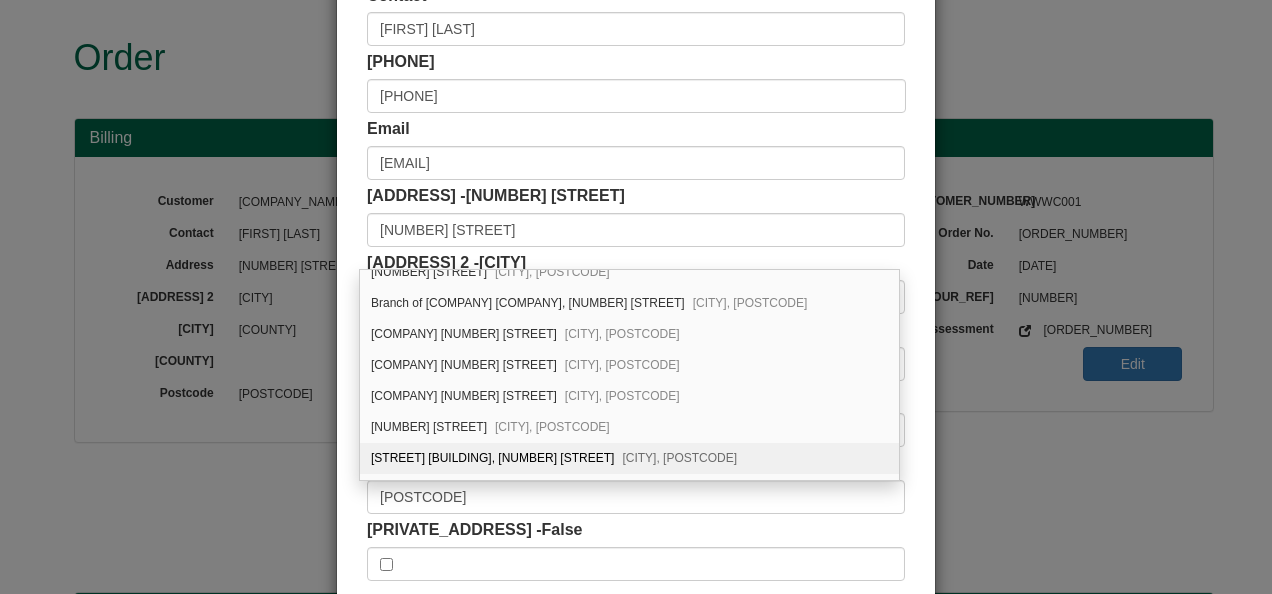 scroll, scrollTop: 266, scrollLeft: 0, axis: vertical 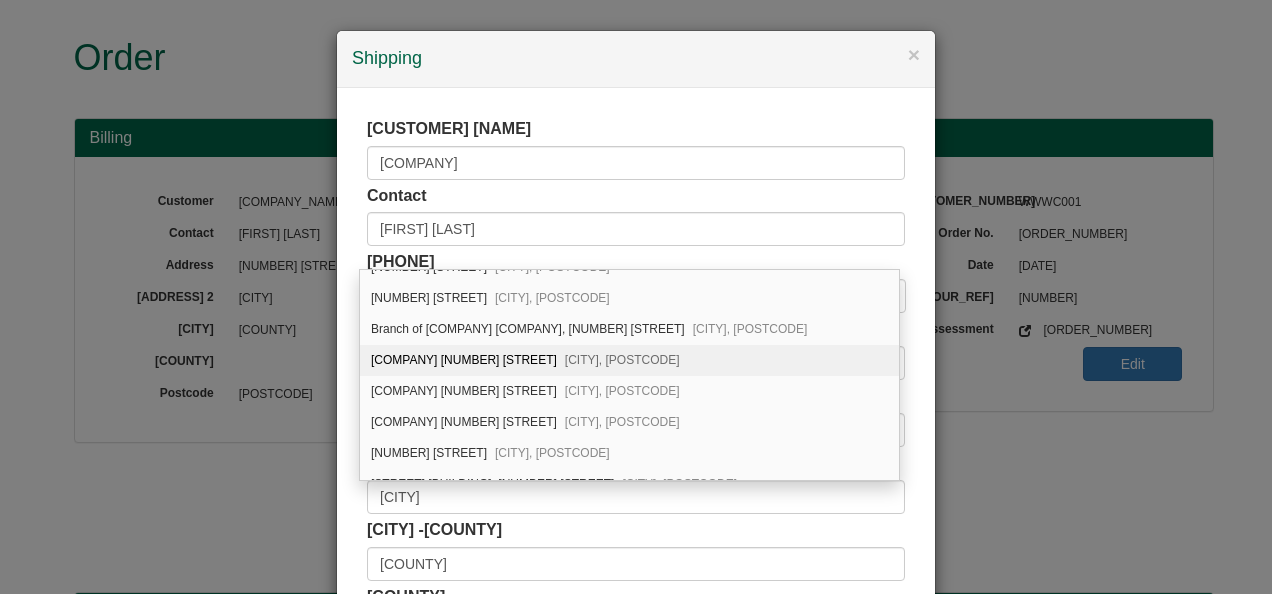 click on "Emcor Group UK plc, 1 The Crescent Surbiton, KT6 4BN" at bounding box center [629, 360] 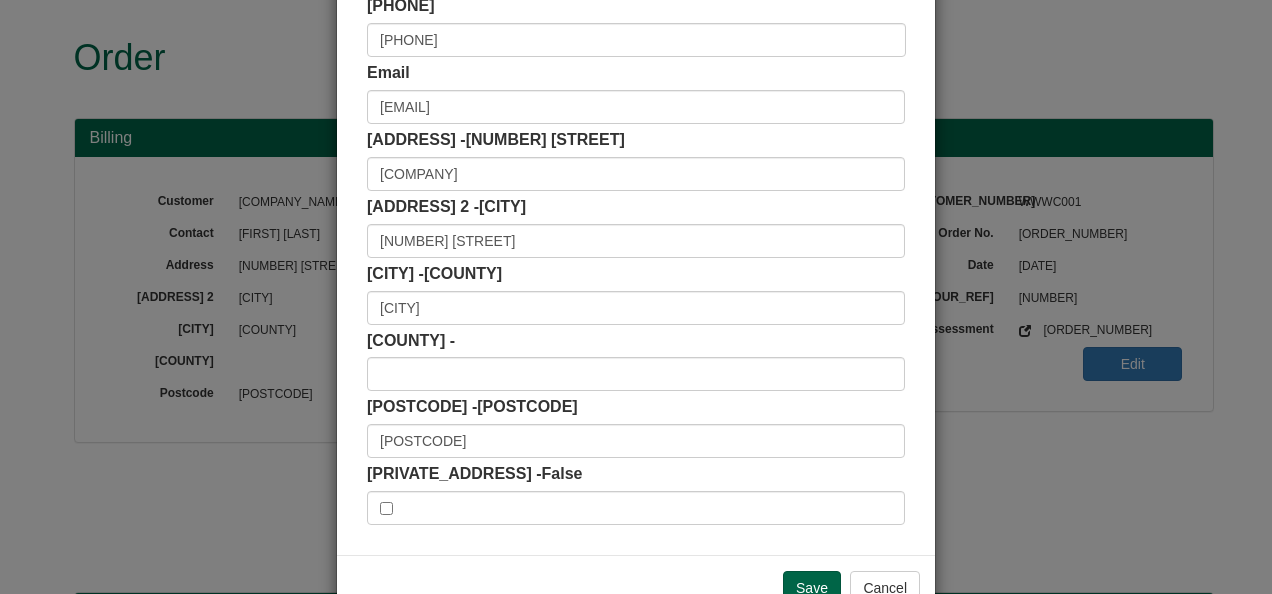 scroll, scrollTop: 300, scrollLeft: 0, axis: vertical 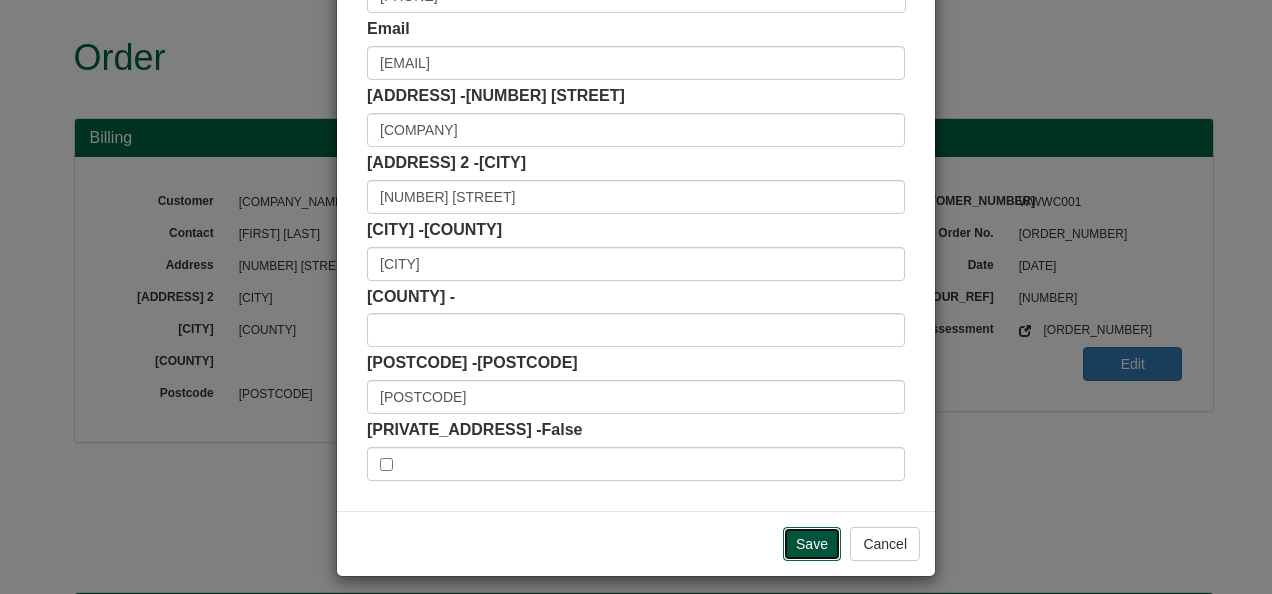 click on "Save" at bounding box center (812, 544) 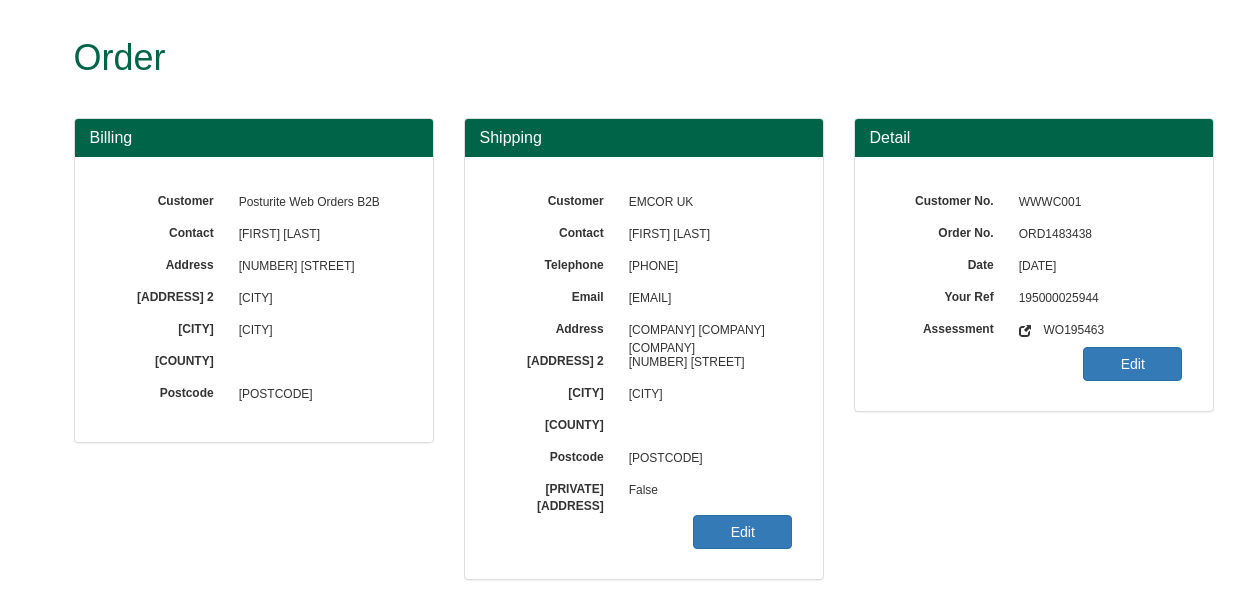 scroll, scrollTop: 0, scrollLeft: 0, axis: both 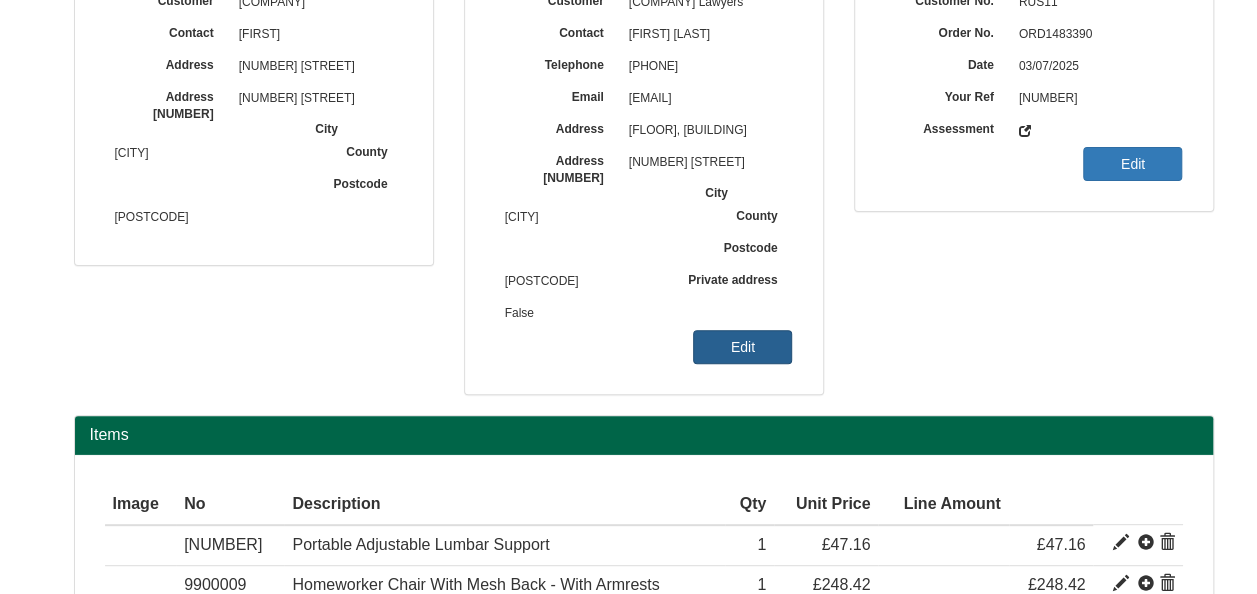 click on "Edit" at bounding box center [742, 324] 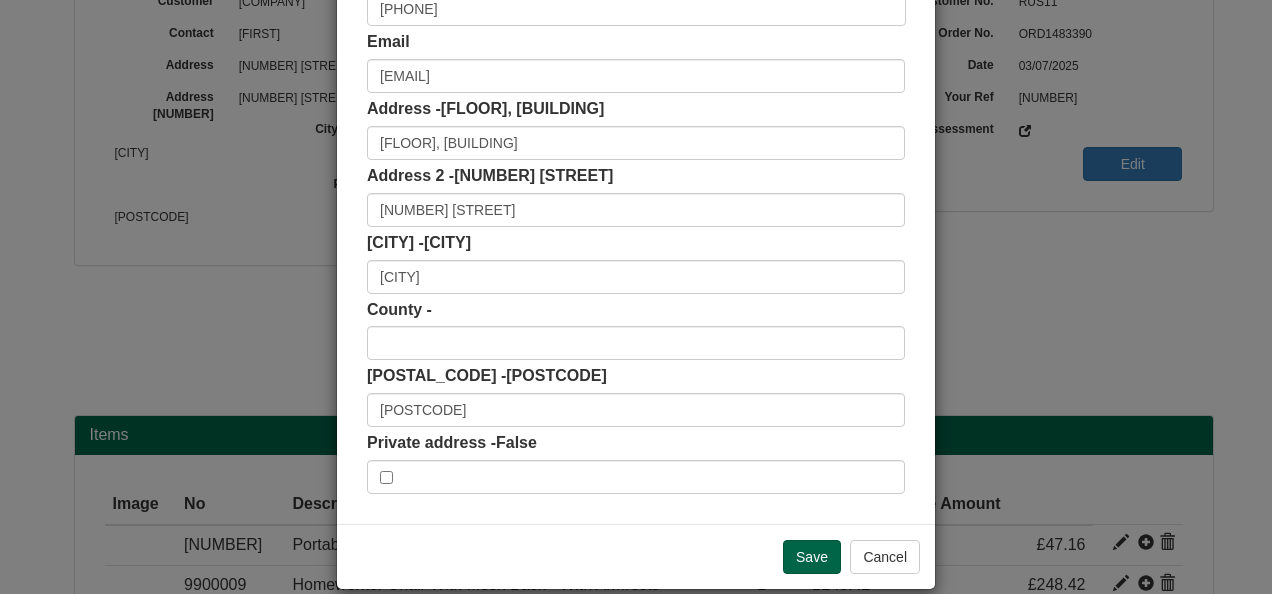 scroll, scrollTop: 300, scrollLeft: 0, axis: vertical 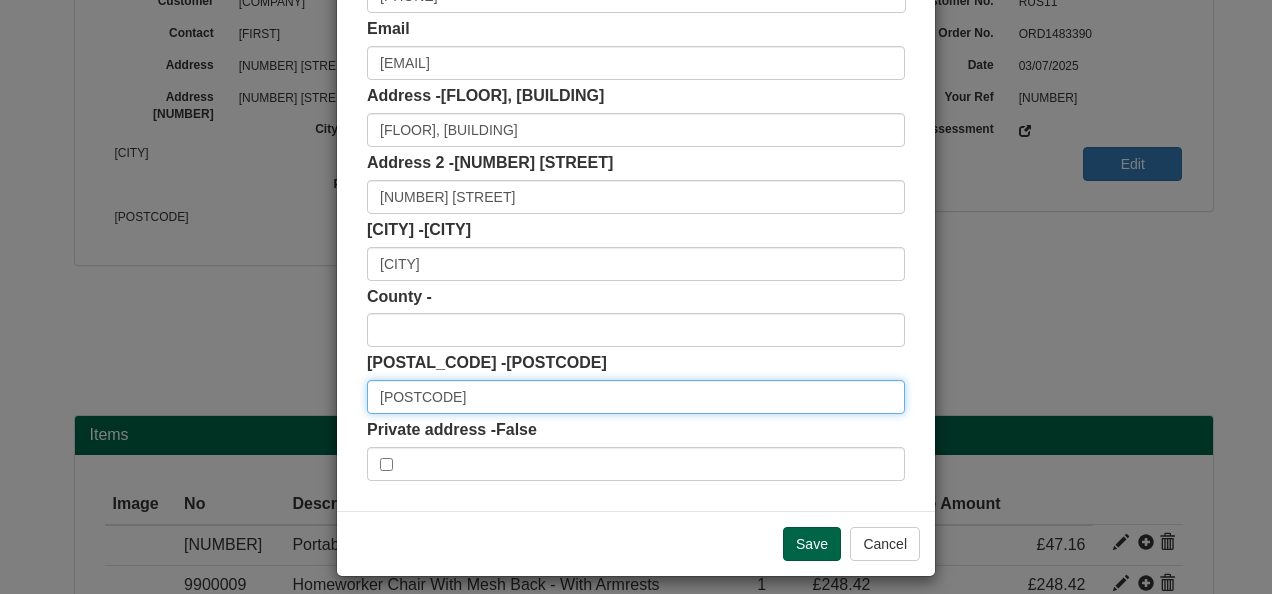 drag, startPoint x: 398, startPoint y: 398, endPoint x: 410, endPoint y: 400, distance: 12.165525 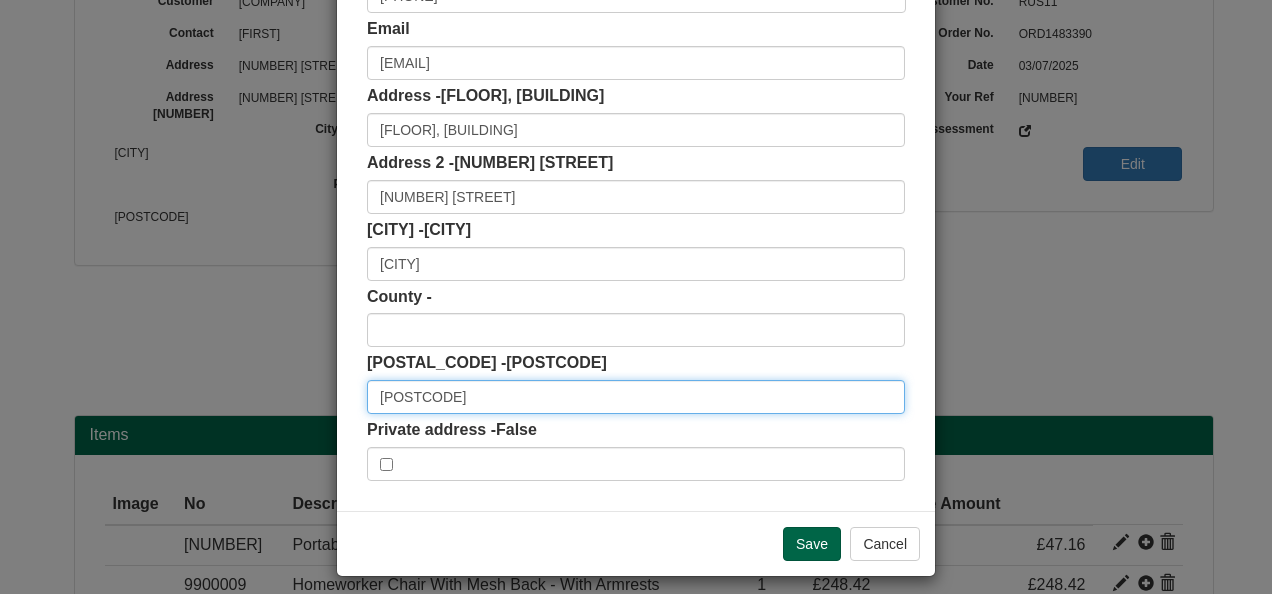 click on "M15JW" at bounding box center [636, 397] 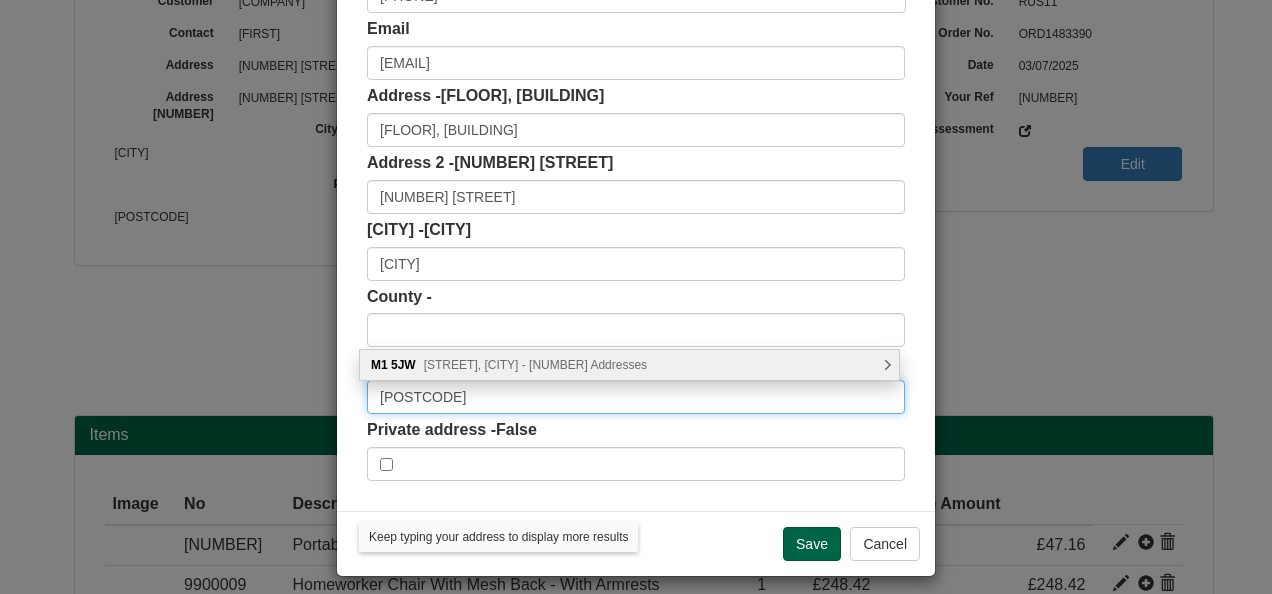 type on "M1 5JW" 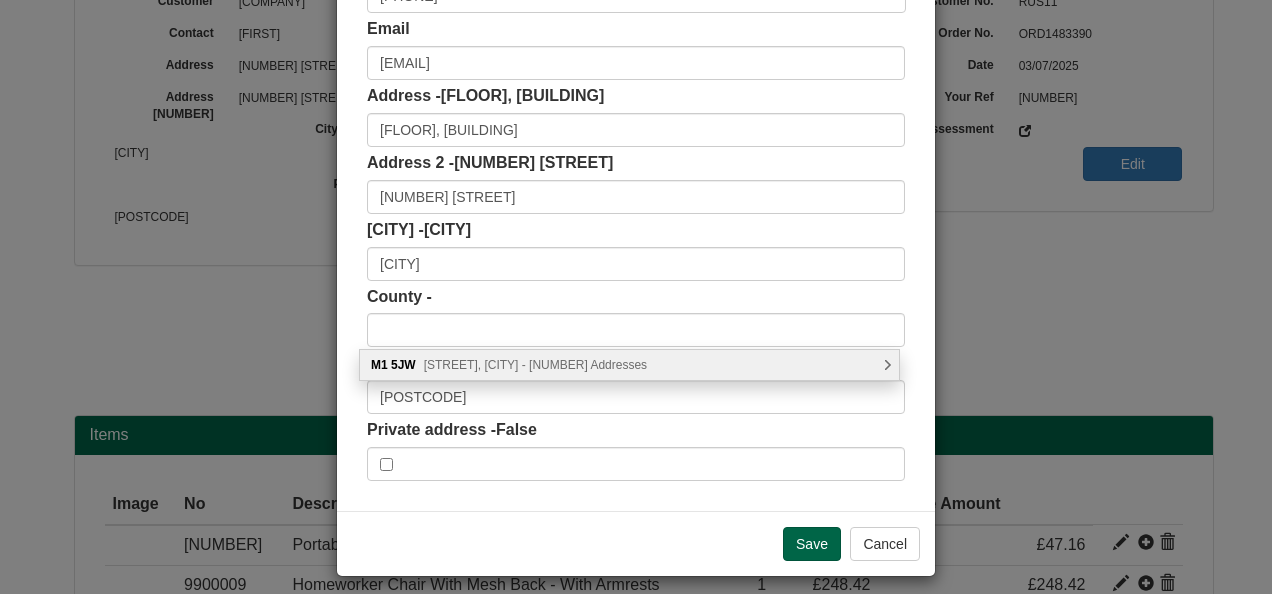 click on "Great Bridgewater Street, Manchester - 46 Addresses" at bounding box center (585, 365) 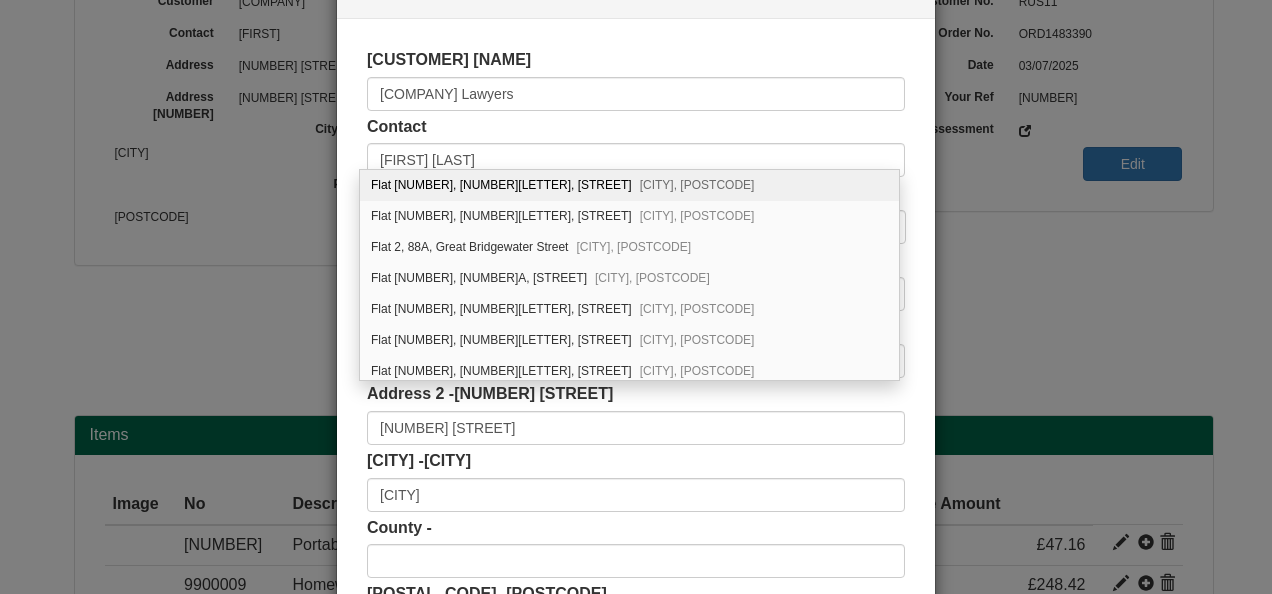 scroll, scrollTop: 100, scrollLeft: 0, axis: vertical 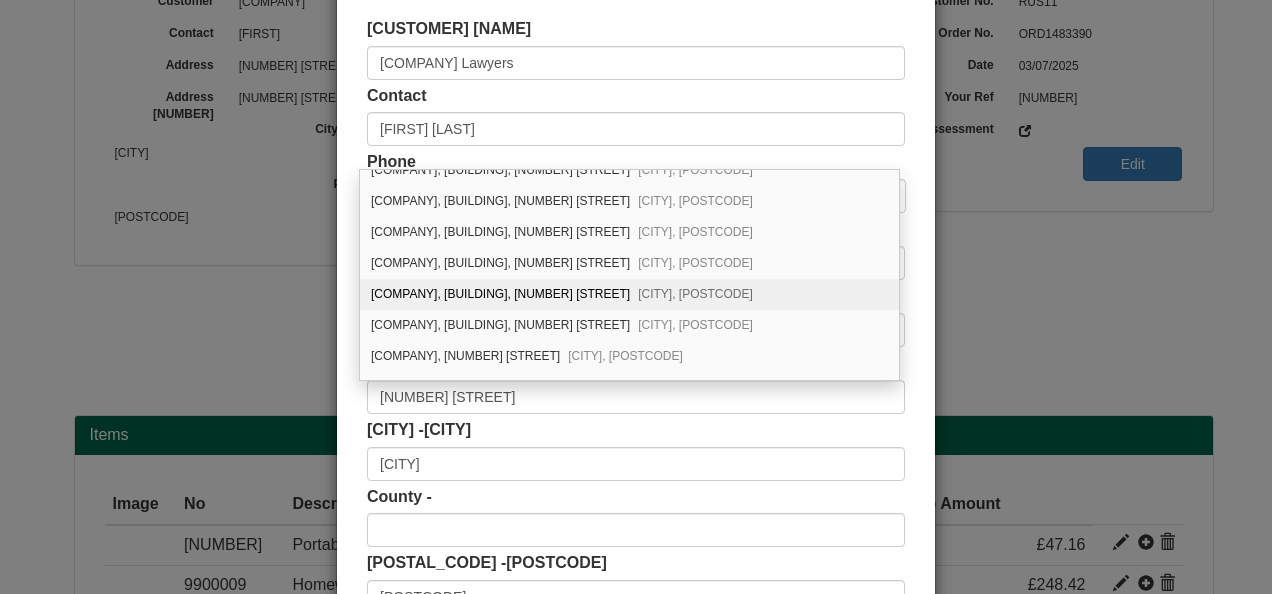 click on "Slater & Gordon Ltd, Lee House, 90 Great Bridgewater Street Manchester, M1 5JW" at bounding box center [643, 294] 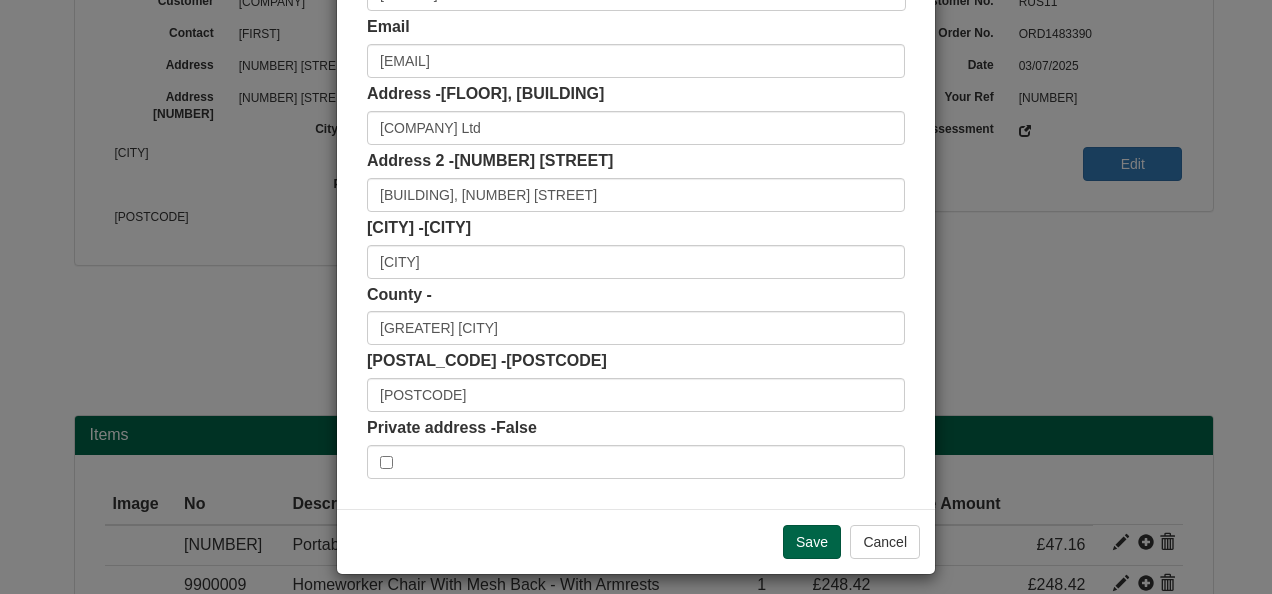 scroll, scrollTop: 311, scrollLeft: 0, axis: vertical 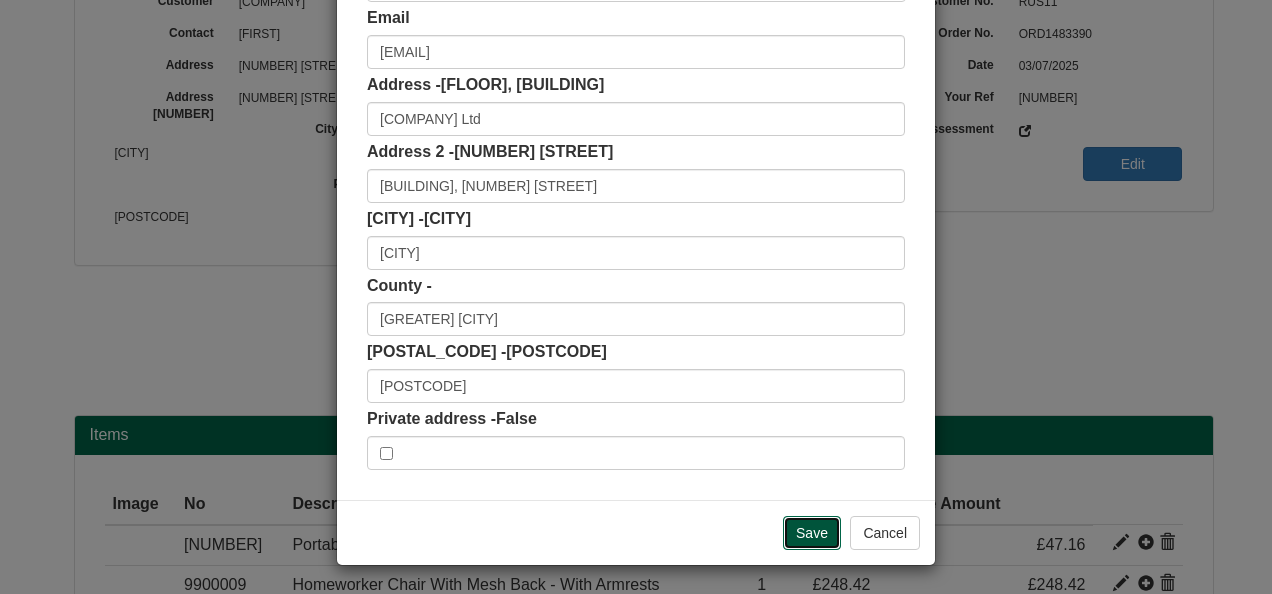 click on "Save" at bounding box center (812, 533) 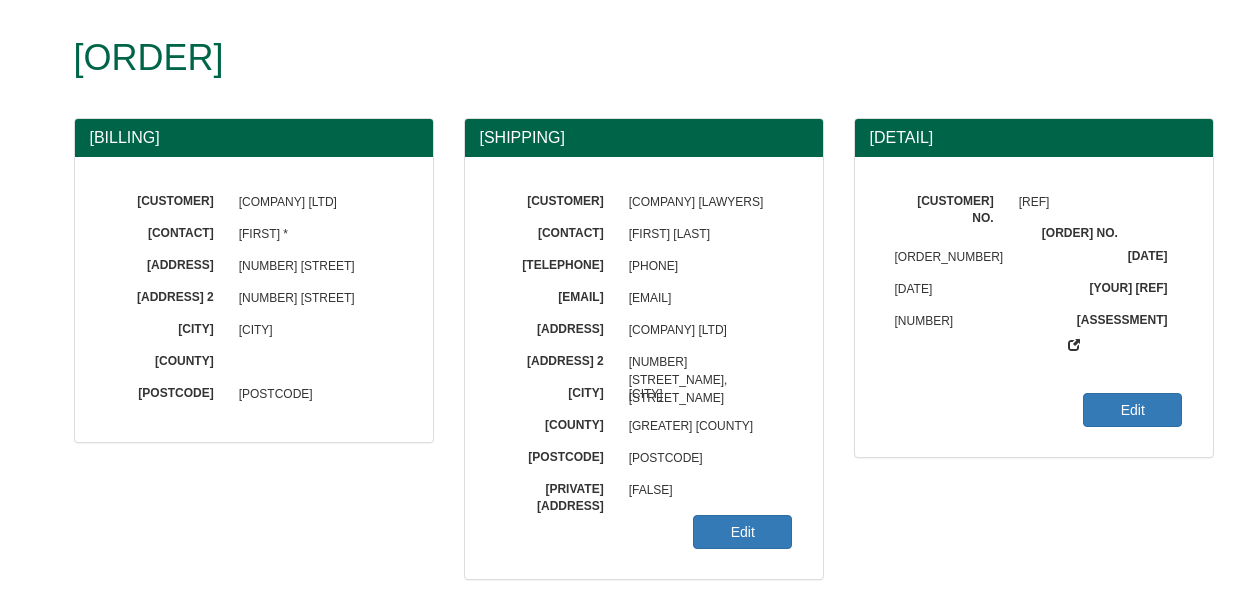 scroll, scrollTop: 0, scrollLeft: 0, axis: both 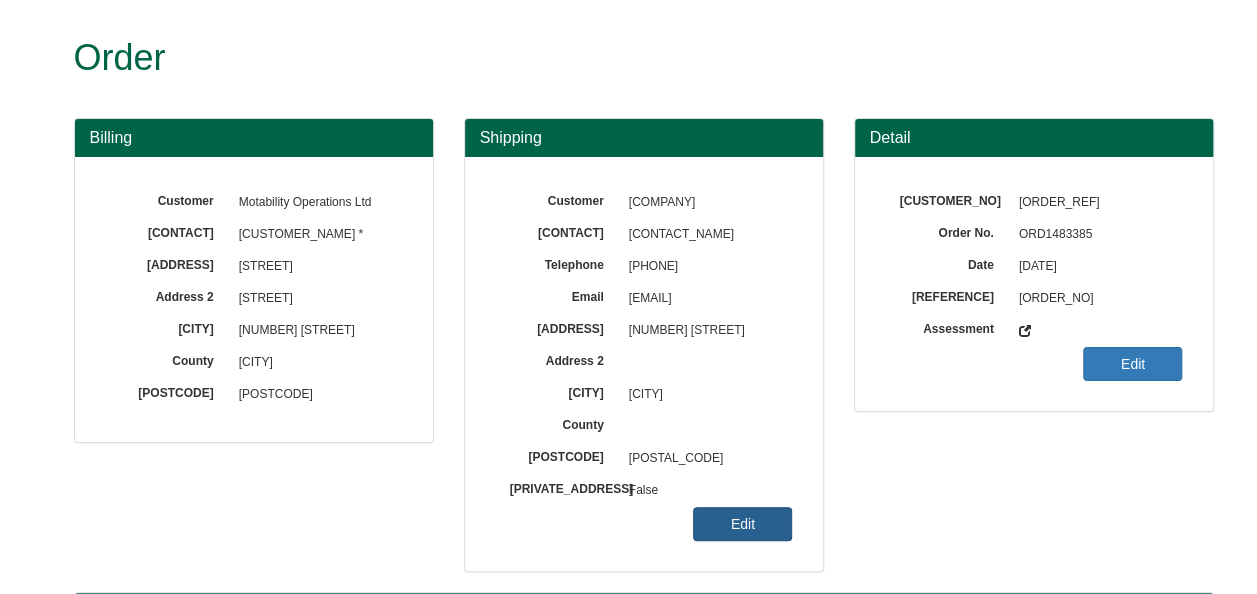 click on "Edit" at bounding box center [742, 524] 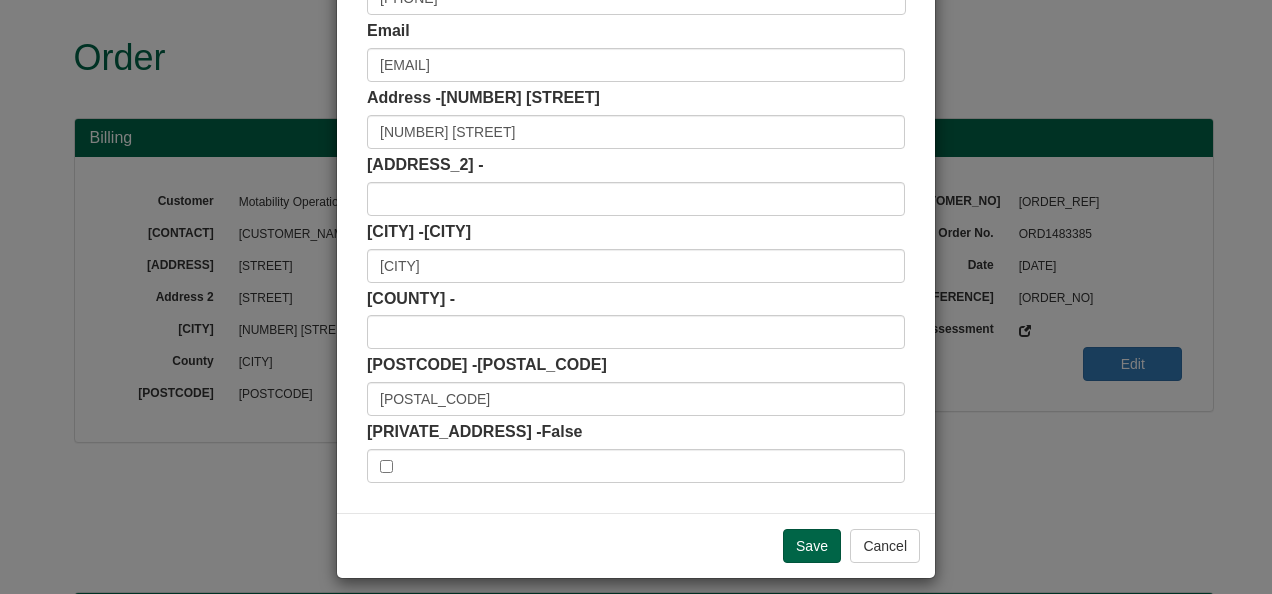 scroll, scrollTop: 300, scrollLeft: 0, axis: vertical 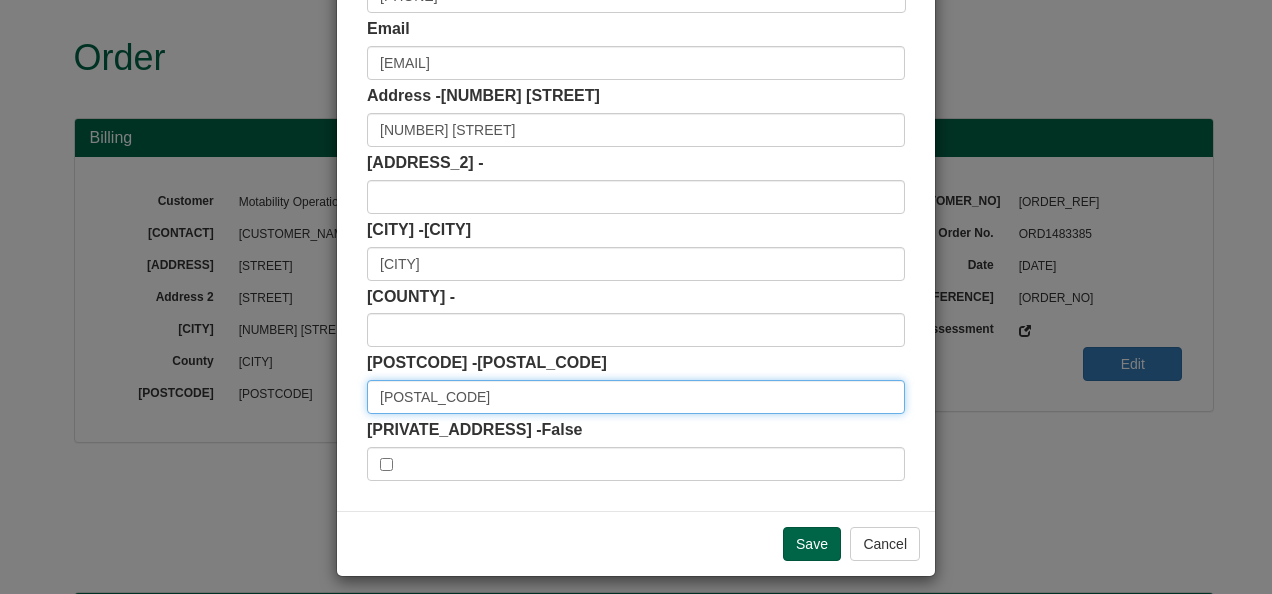 click on "BS161EJ" at bounding box center (636, 397) 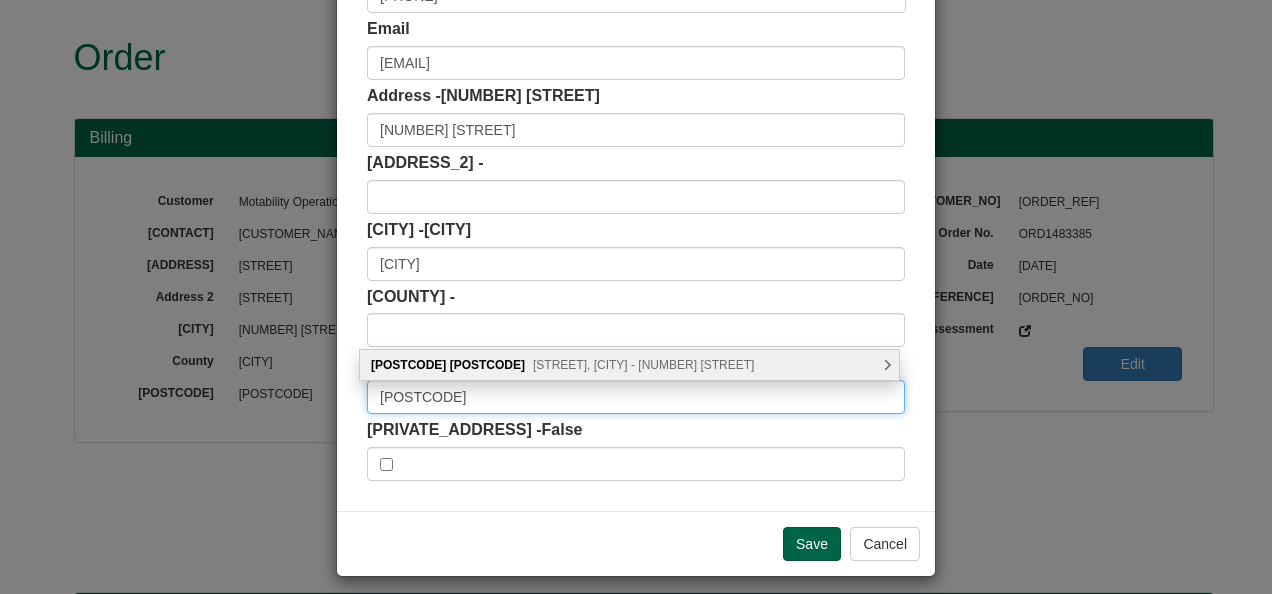 type on "BS16 1EJ" 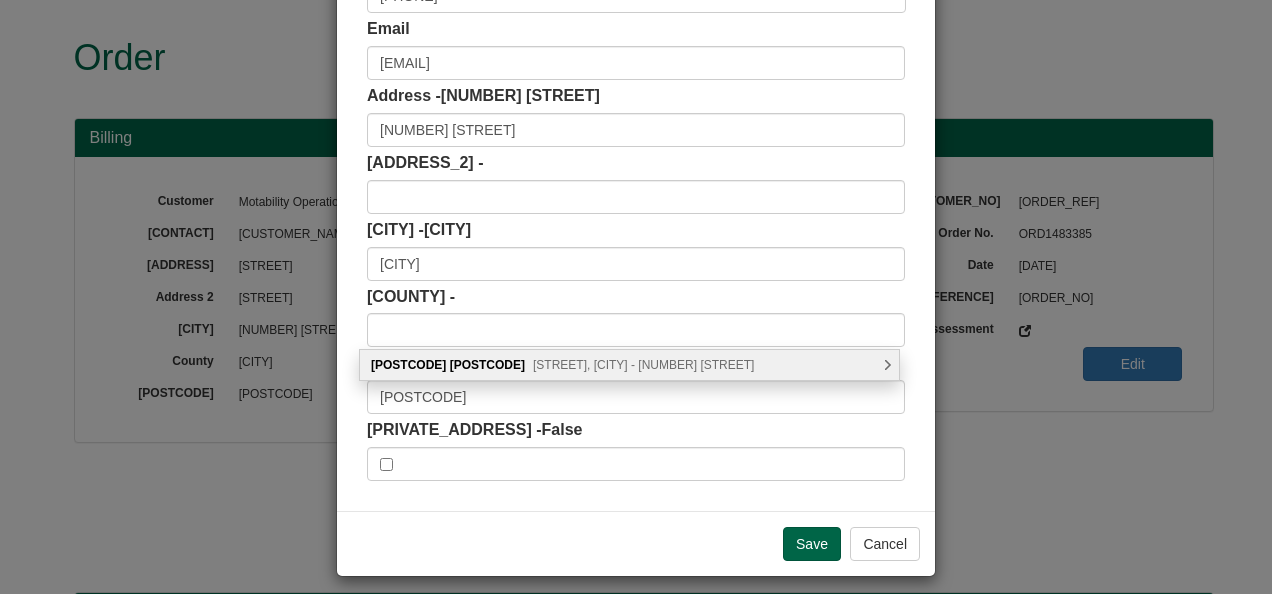 click on "Bristol Business Park, Bristol - 32 Addresses" at bounding box center [599, 365] 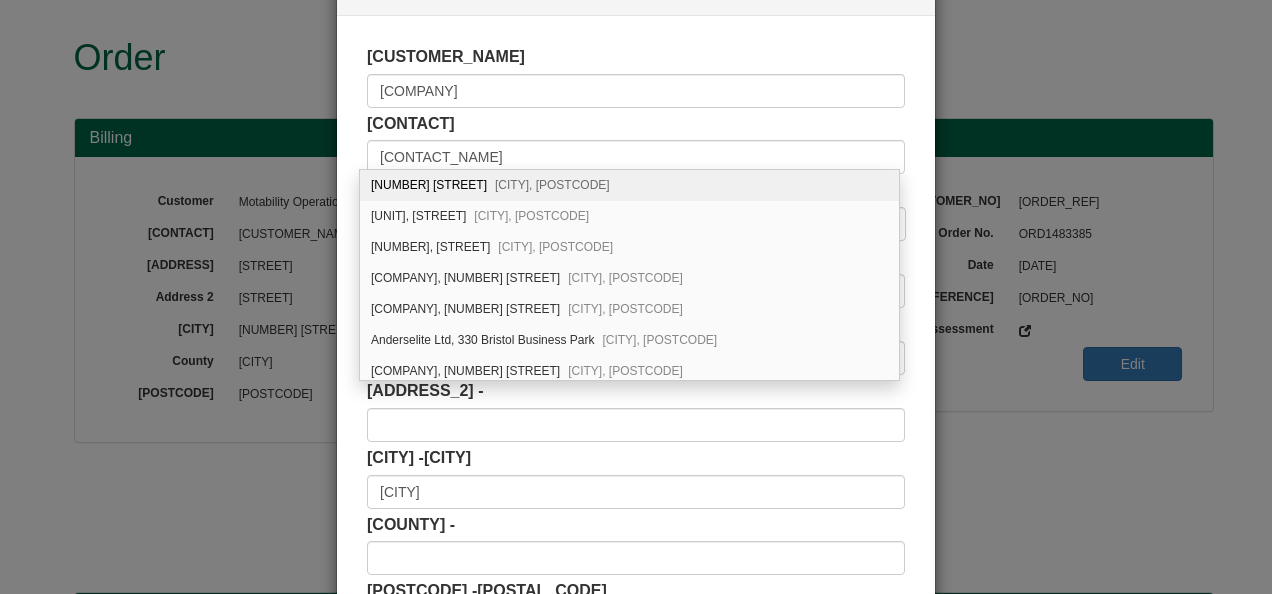 scroll, scrollTop: 100, scrollLeft: 0, axis: vertical 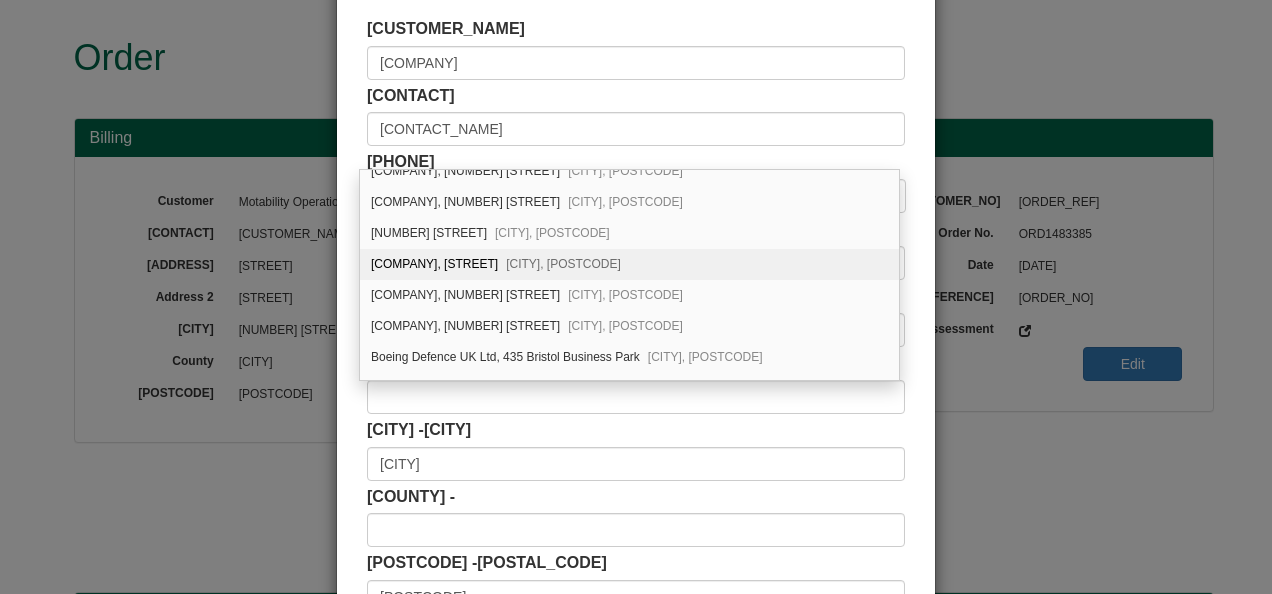 click on "Motability Operations, 410 Bristol Business Park Bristol, BS16 1EJ" at bounding box center [655, 264] 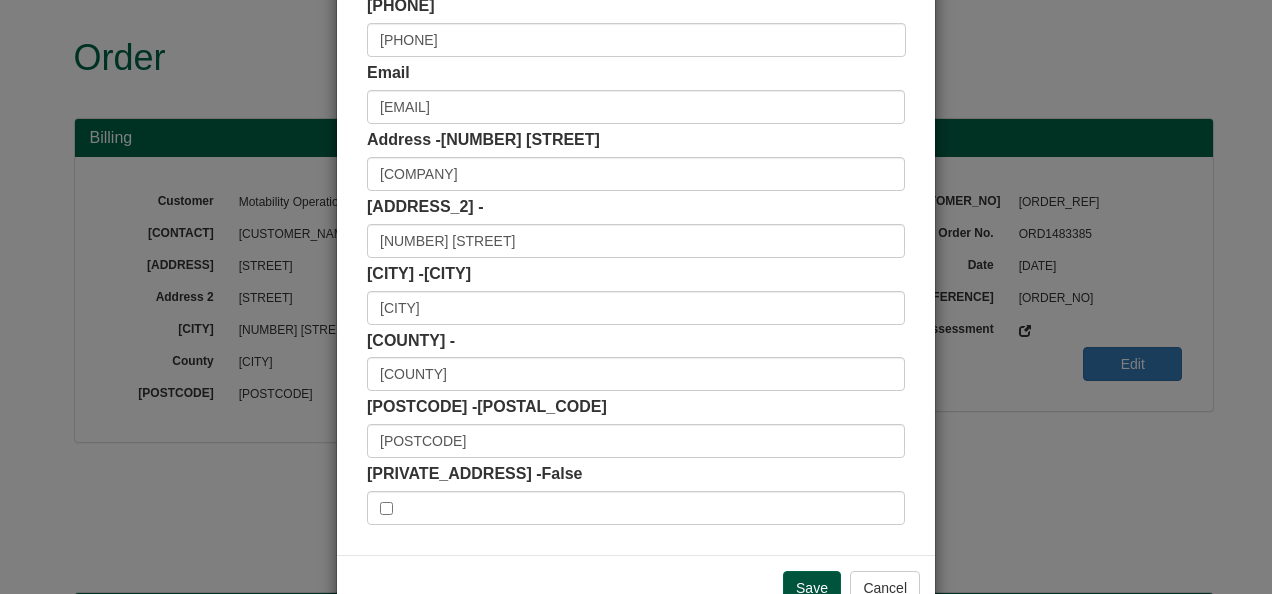scroll, scrollTop: 300, scrollLeft: 0, axis: vertical 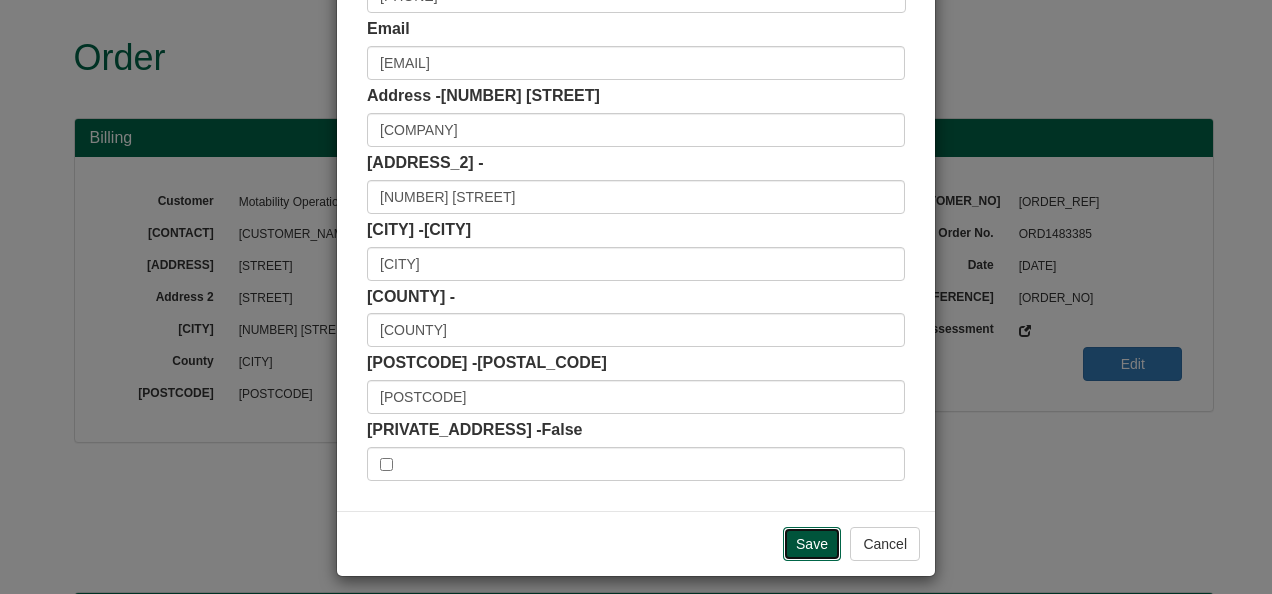 click on "Save" at bounding box center (812, 544) 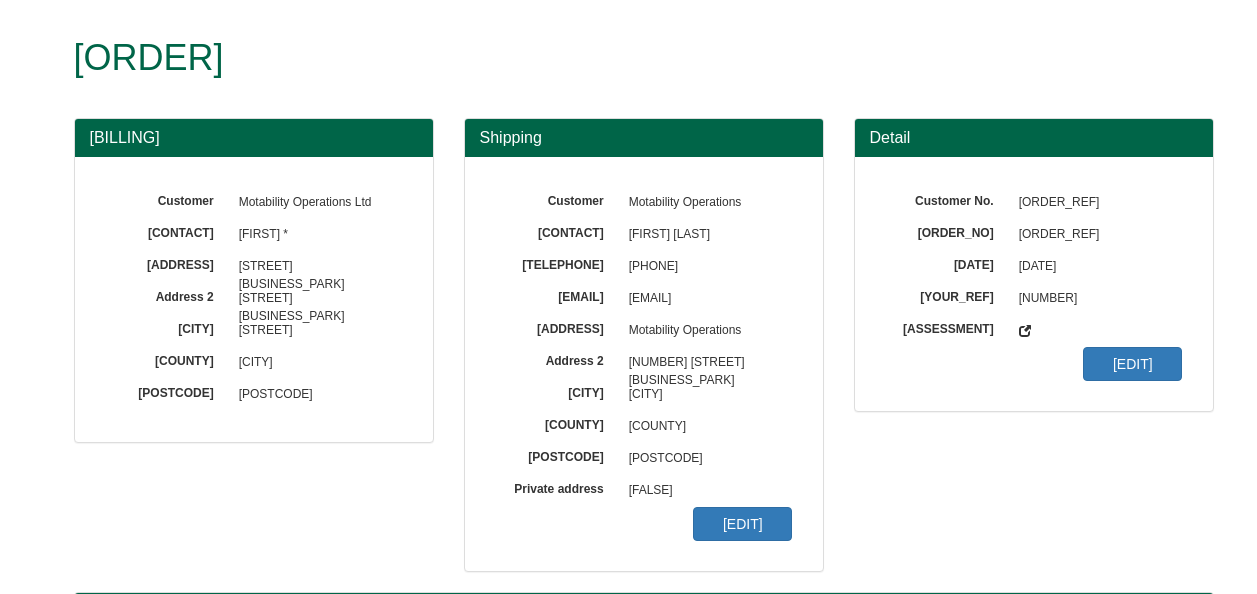scroll, scrollTop: 0, scrollLeft: 0, axis: both 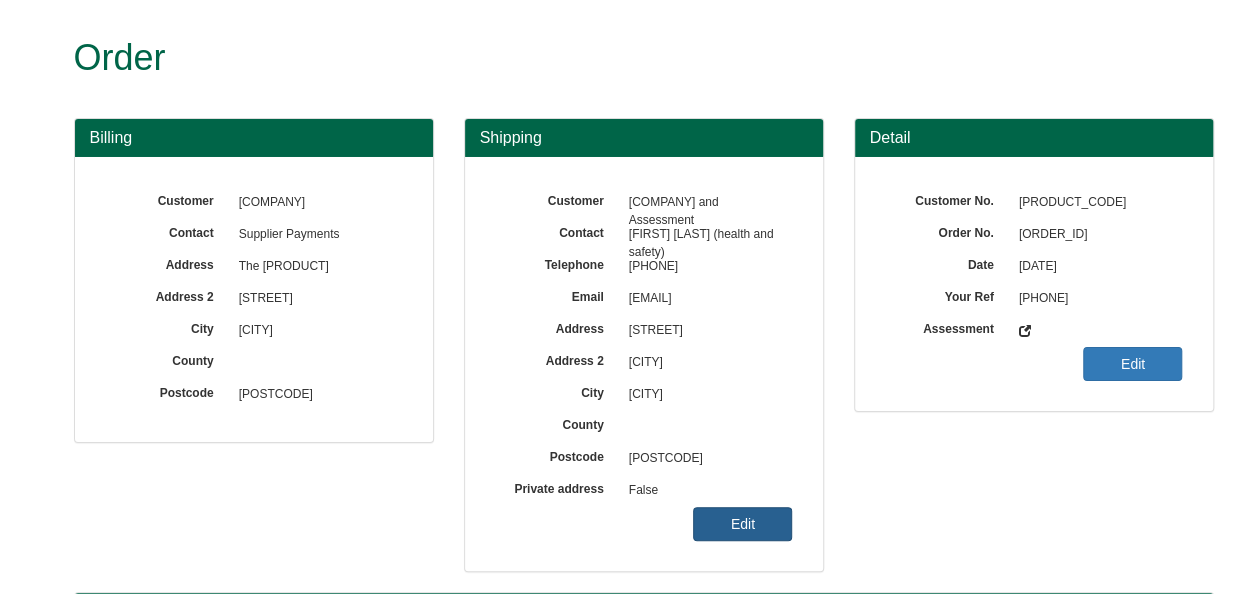 click on "[EDIT]" at bounding box center (742, 524) 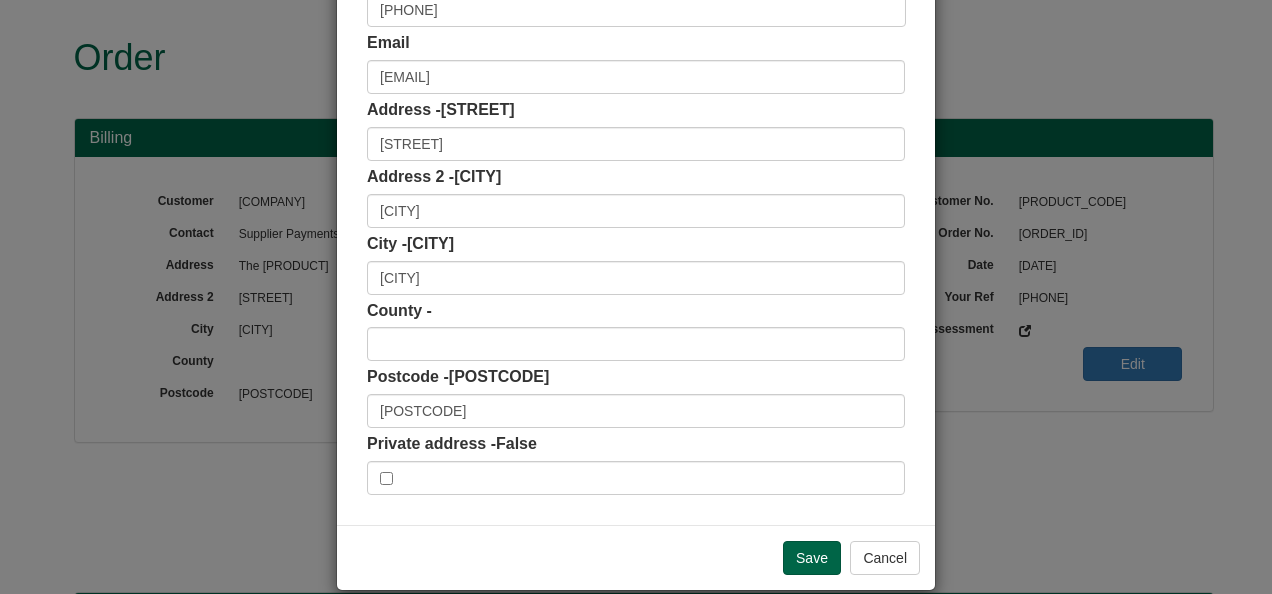 scroll, scrollTop: 300, scrollLeft: 0, axis: vertical 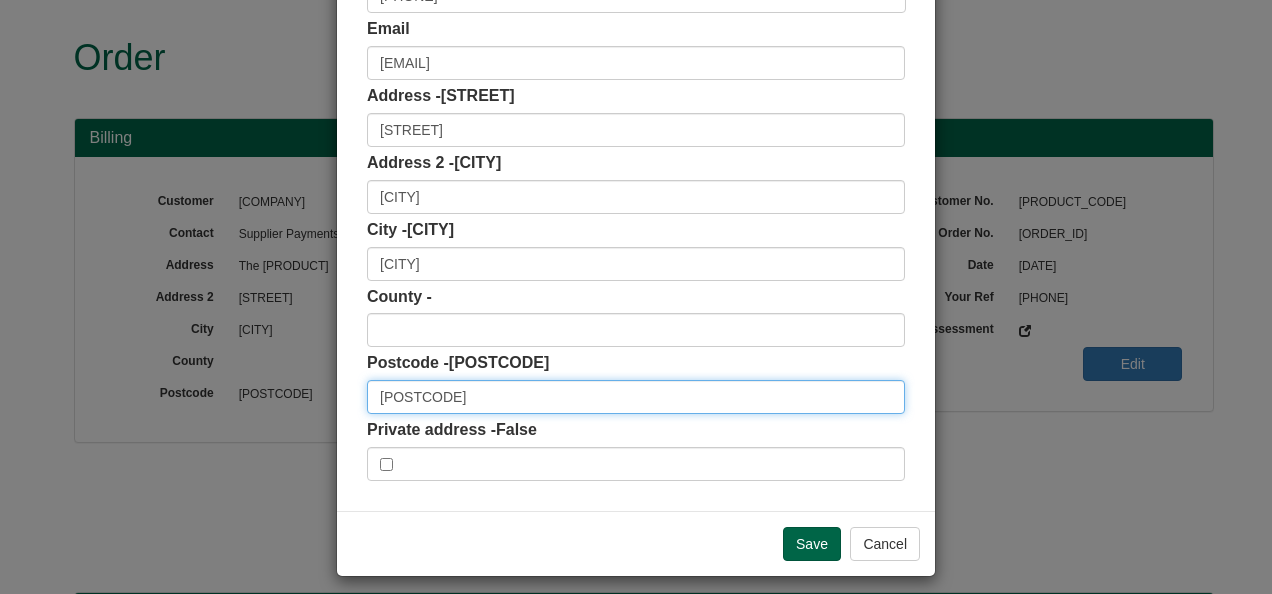 click on "CB224FZ" at bounding box center (636, 397) 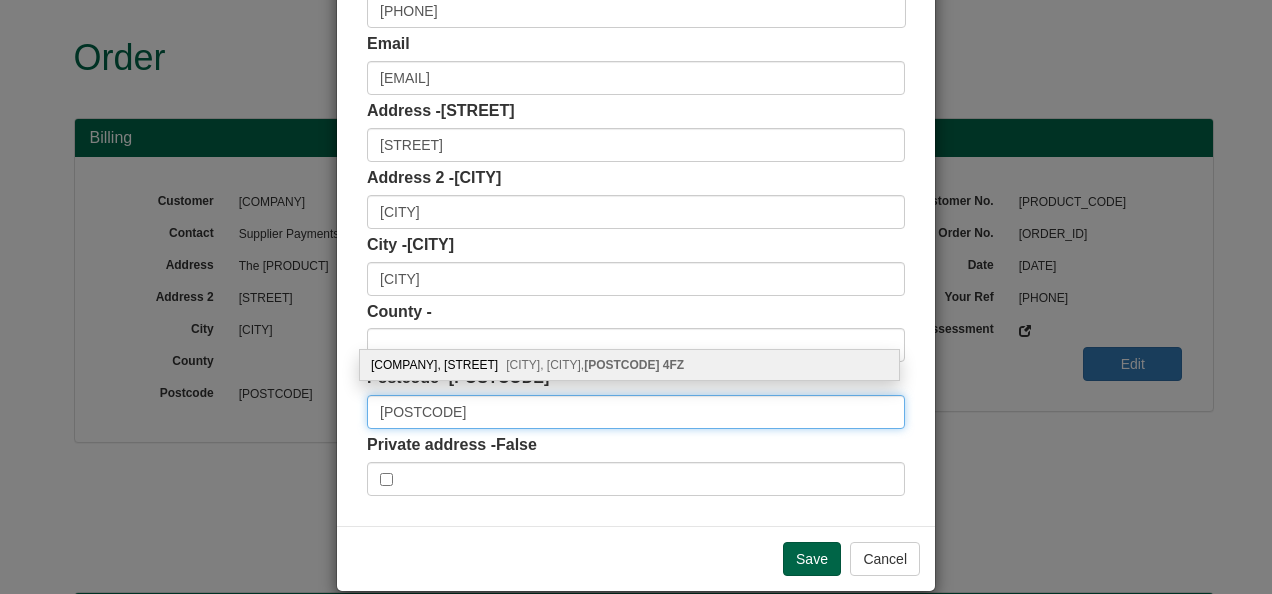 scroll, scrollTop: 300, scrollLeft: 0, axis: vertical 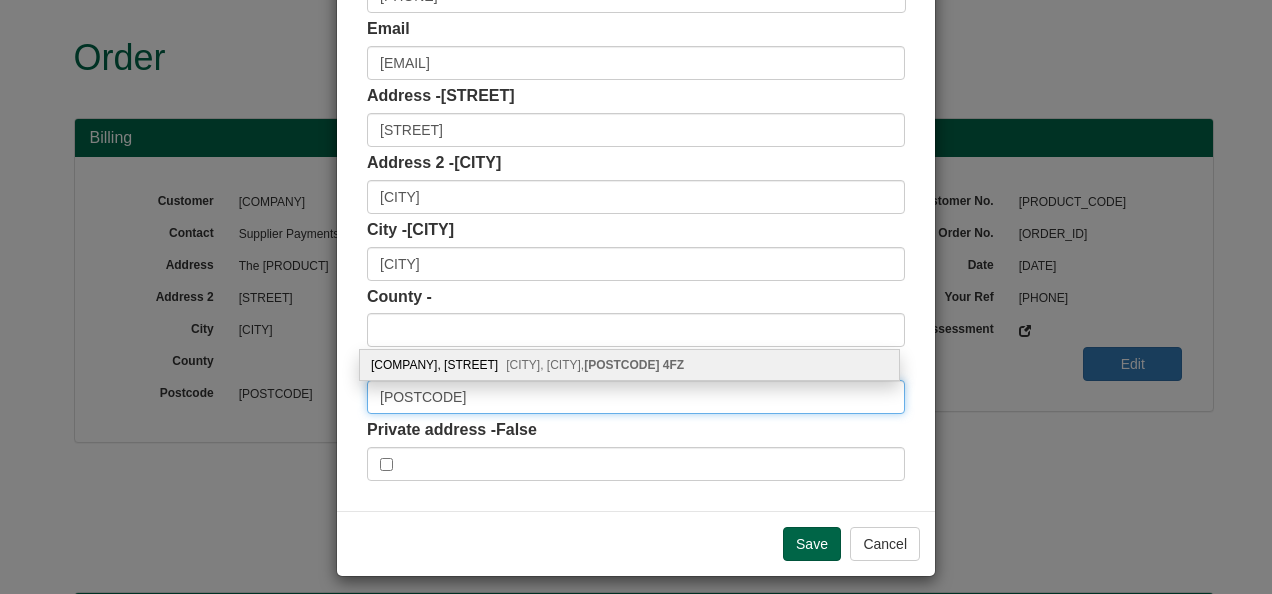 type on "CB22 4FZ" 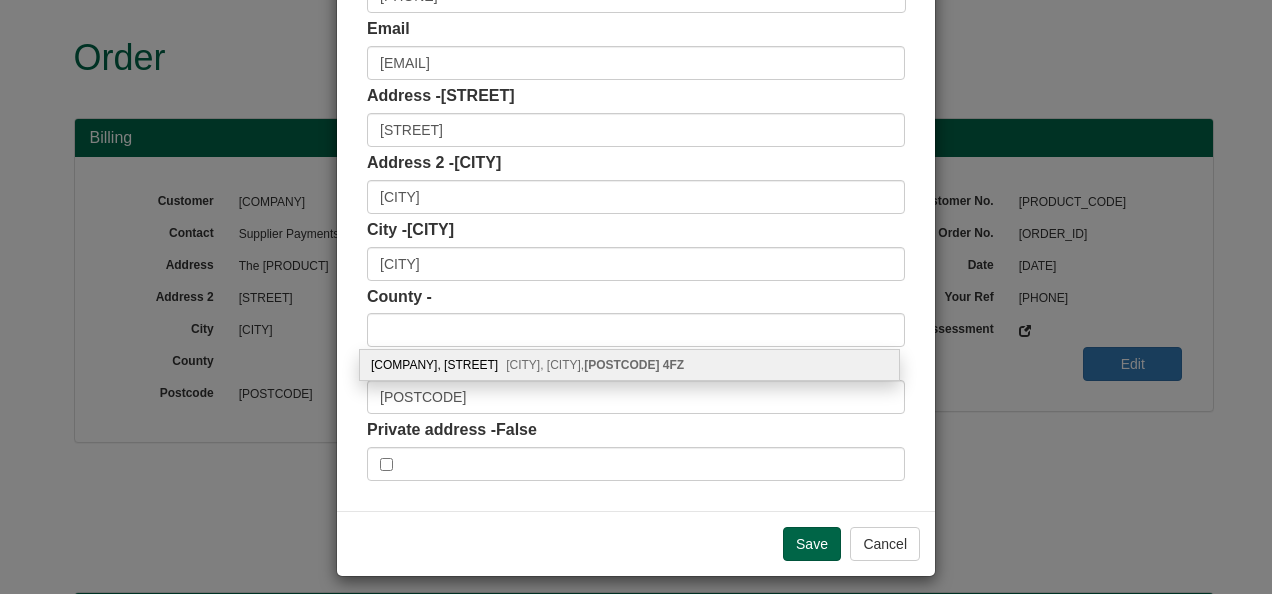 click on "Cambridge Assessment, Hill Farm Road Whittlesford, Cambridge,  CB22   4FZ" at bounding box center (629, 365) 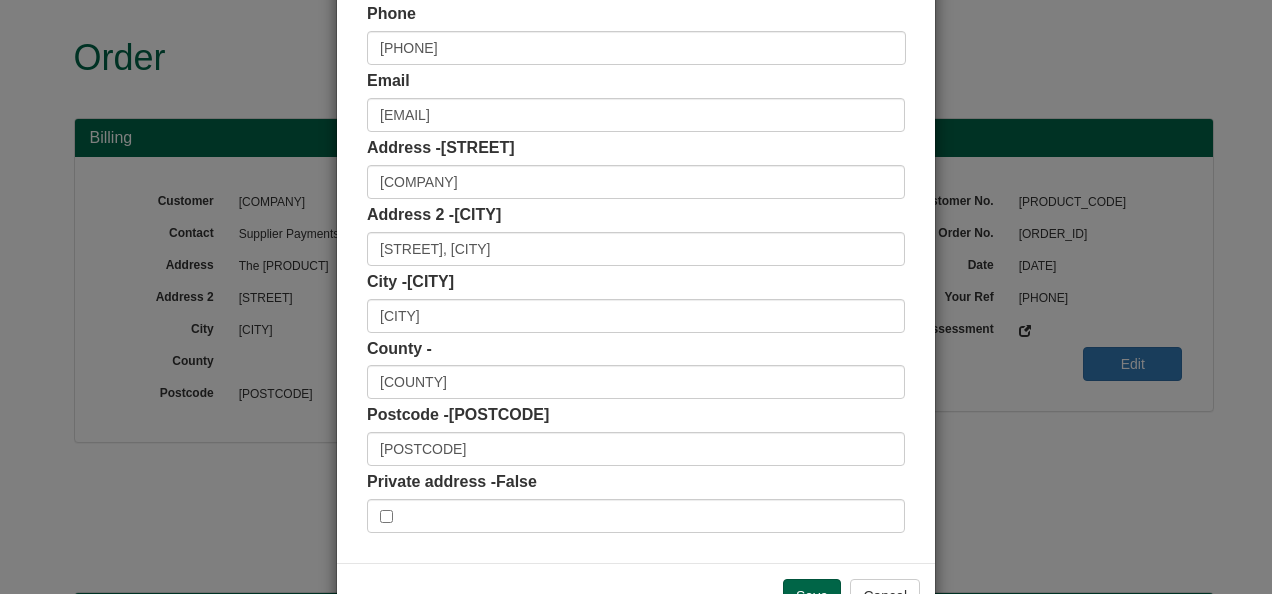 scroll, scrollTop: 300, scrollLeft: 0, axis: vertical 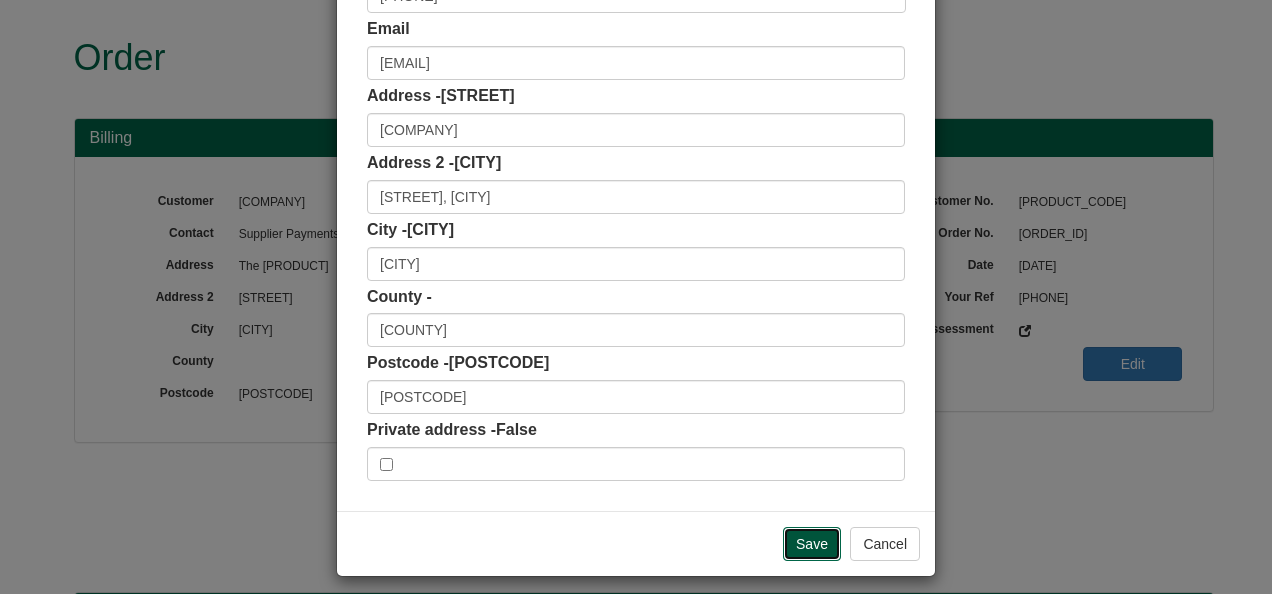 click on "Save" at bounding box center [806, 544] 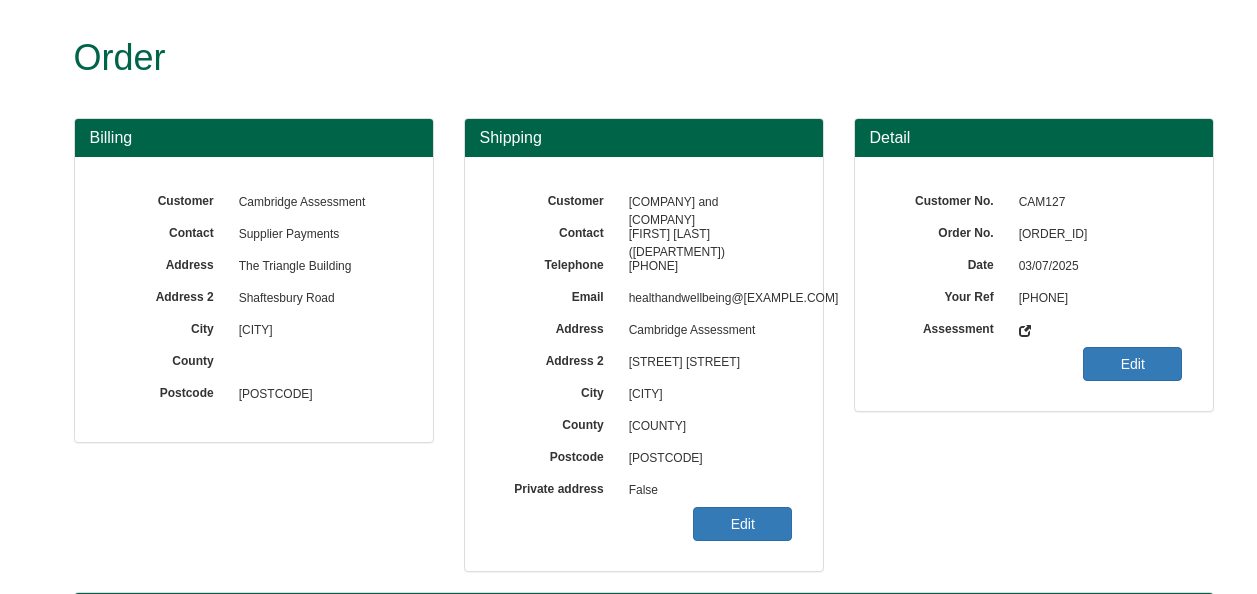scroll, scrollTop: 0, scrollLeft: 0, axis: both 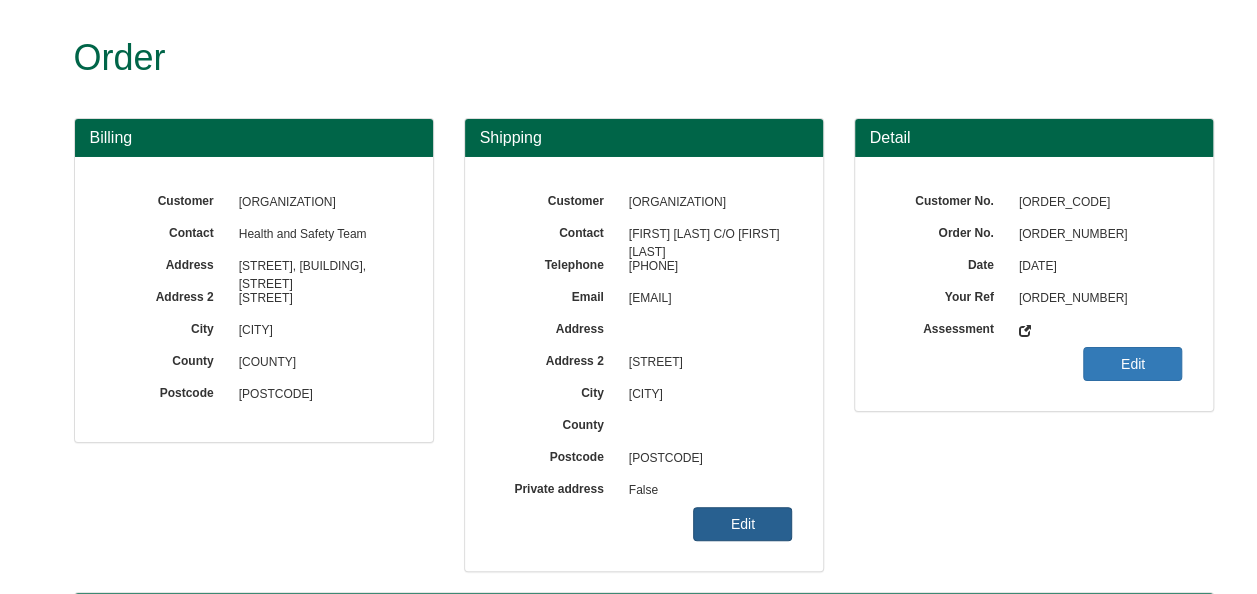 click on "Edit" at bounding box center [742, 524] 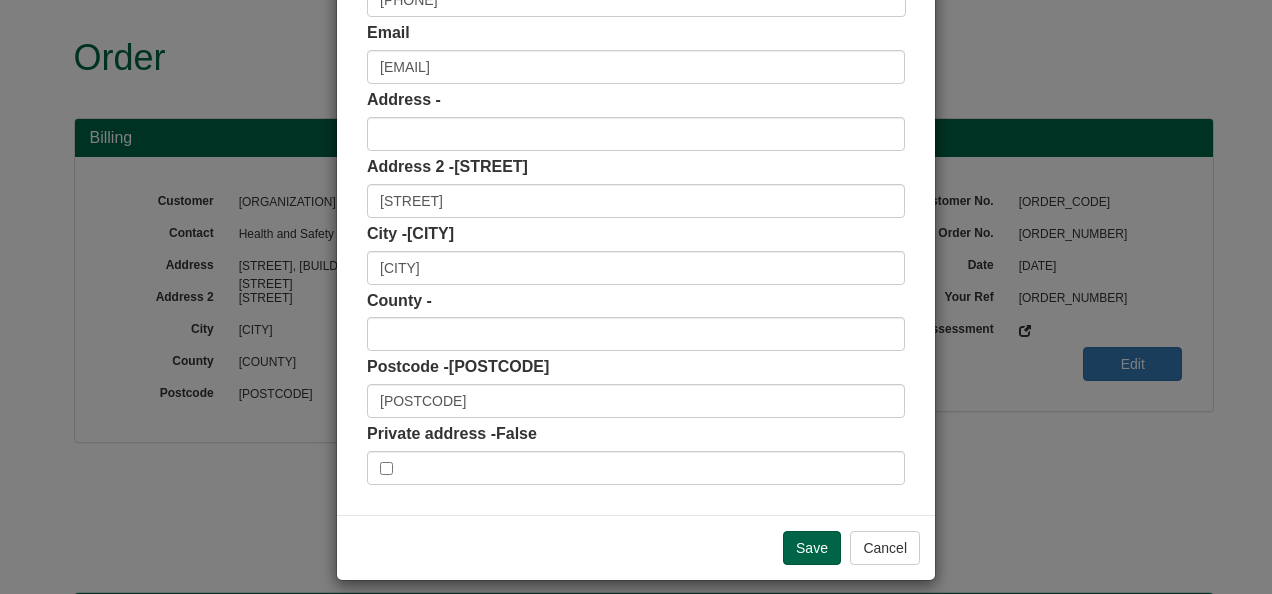 scroll, scrollTop: 300, scrollLeft: 0, axis: vertical 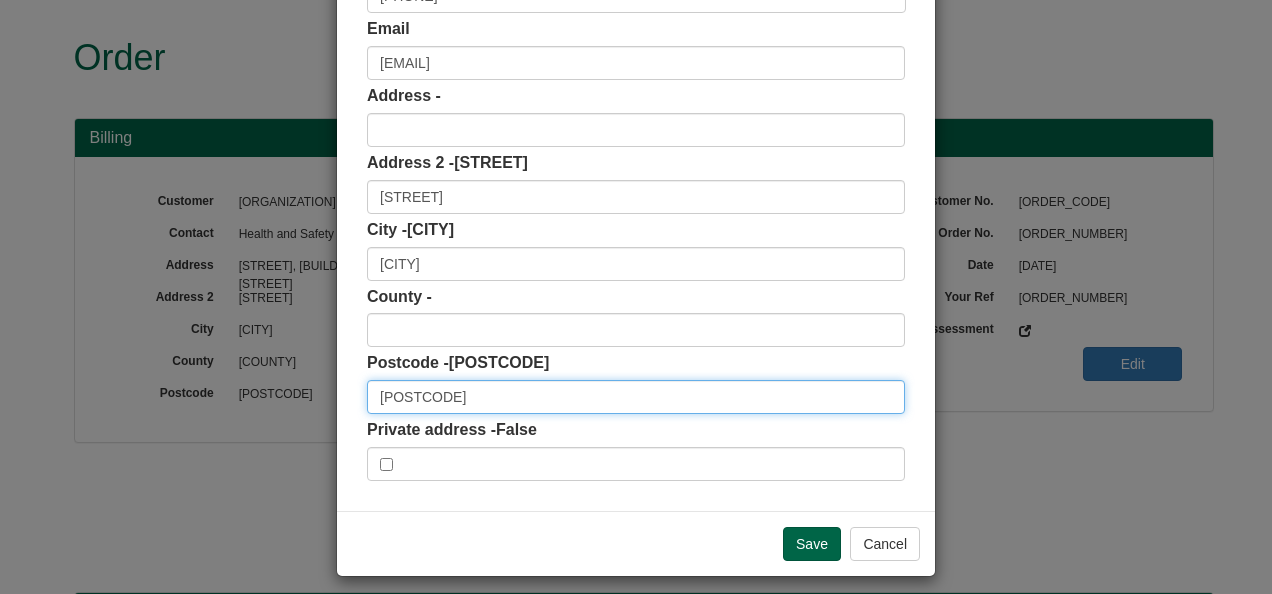 drag, startPoint x: 437, startPoint y: 396, endPoint x: 303, endPoint y: 400, distance: 134.0597 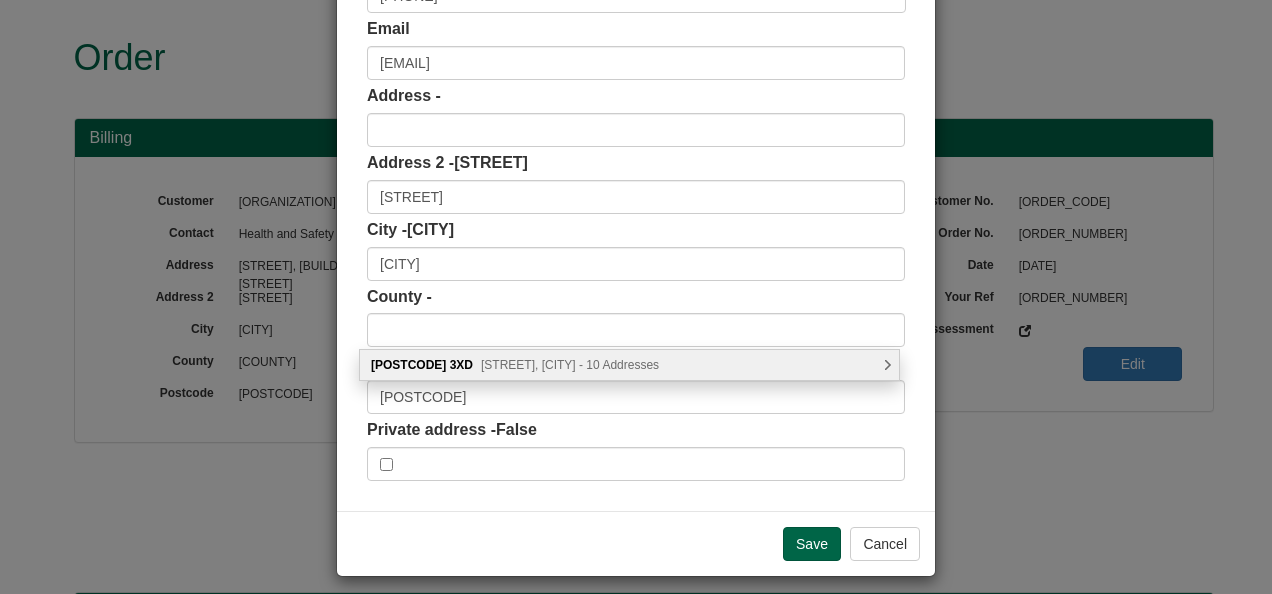 click on "Broomhouse Drive, Edinburgh - 10 Addresses" at bounding box center [622, 365] 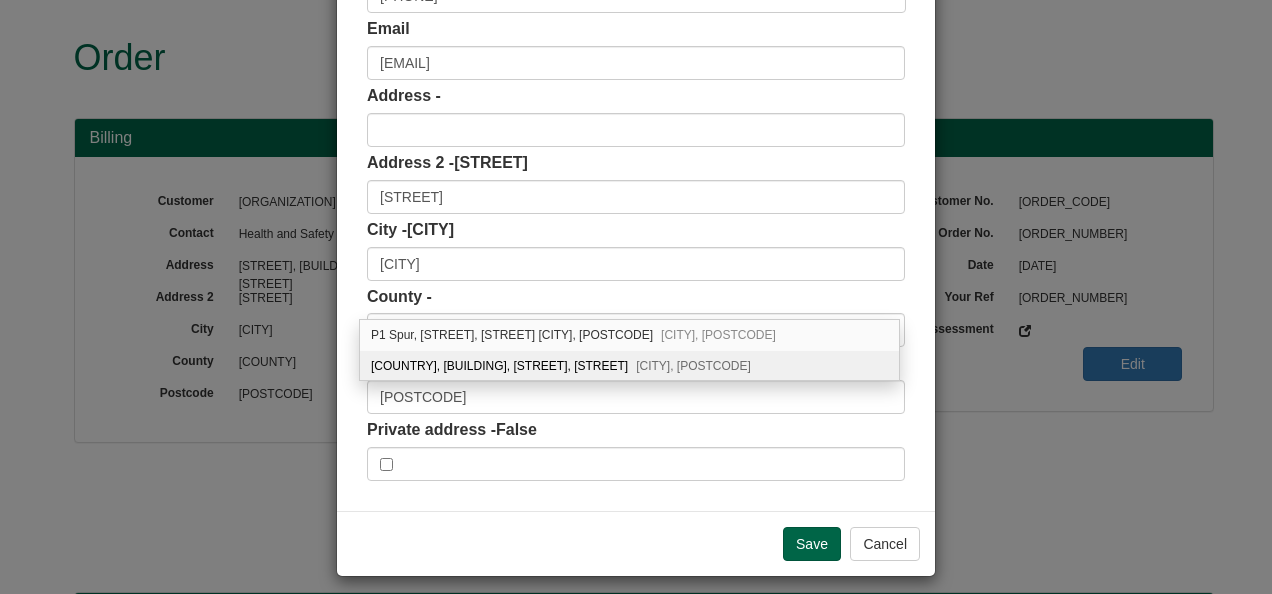 click on "Scottish Government, Saughton House, Broomhouse Drive Edinburgh, EH11 3XD" at bounding box center [629, 366] 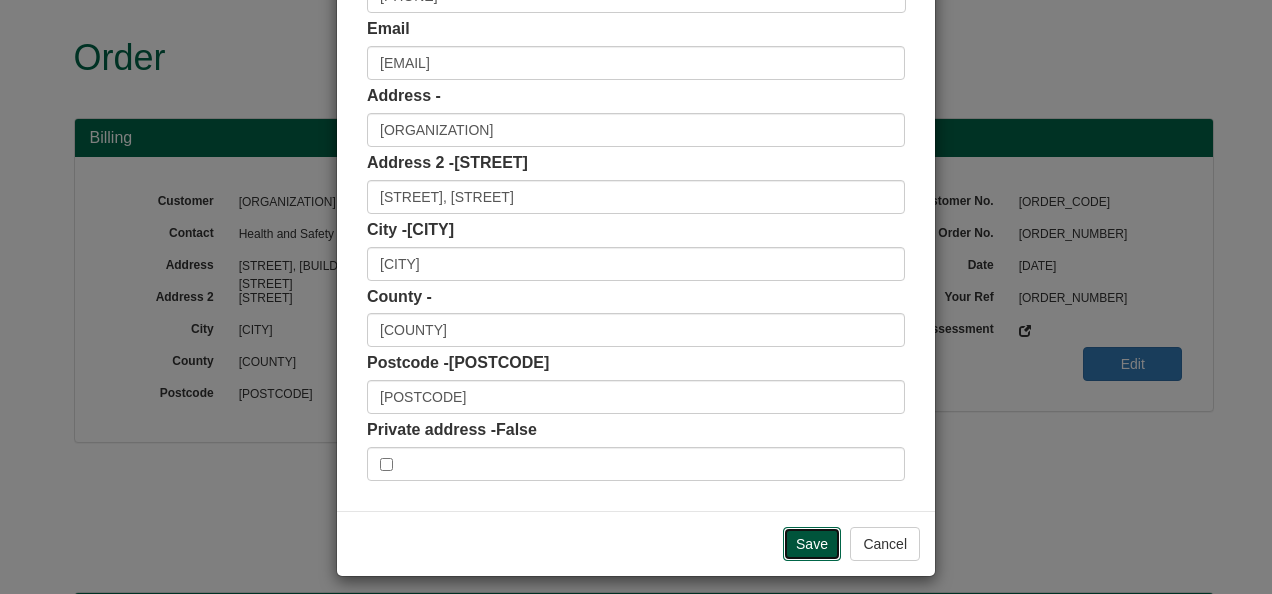 click on "Save" at bounding box center [812, 544] 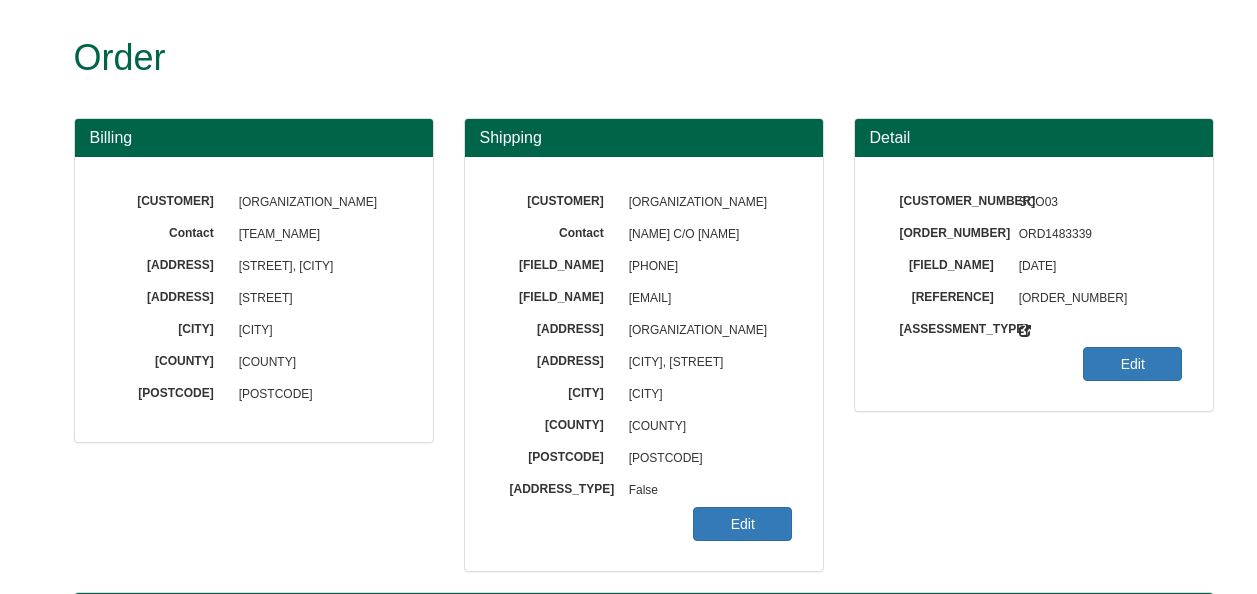 scroll, scrollTop: 0, scrollLeft: 0, axis: both 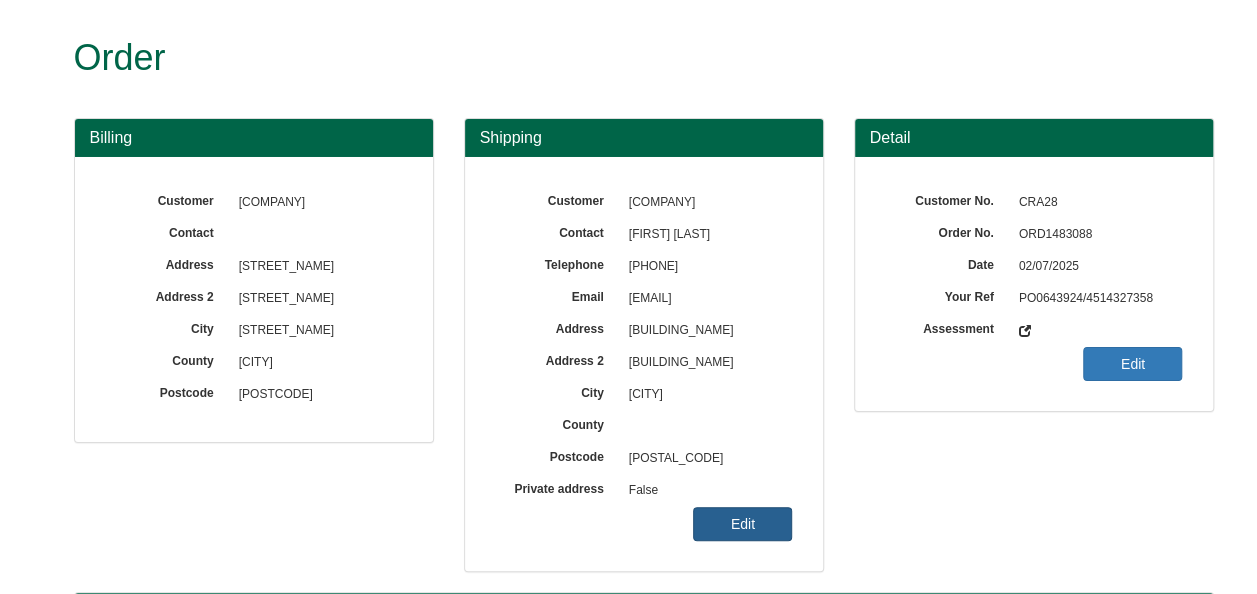 click on "Edit" at bounding box center (742, 524) 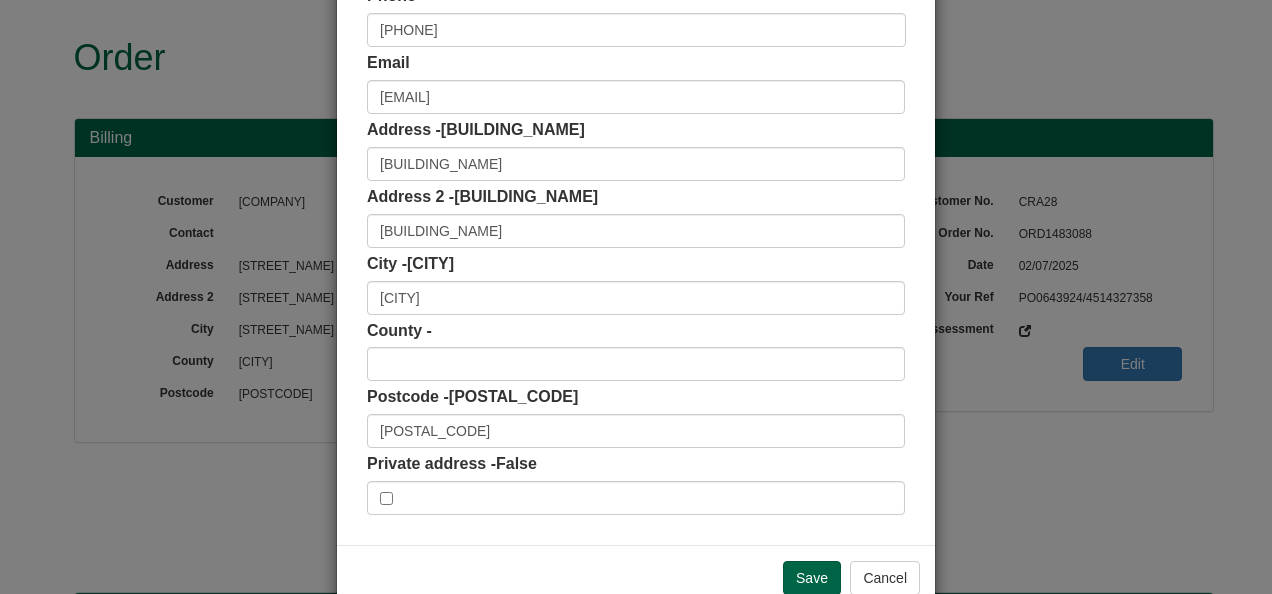 scroll, scrollTop: 300, scrollLeft: 0, axis: vertical 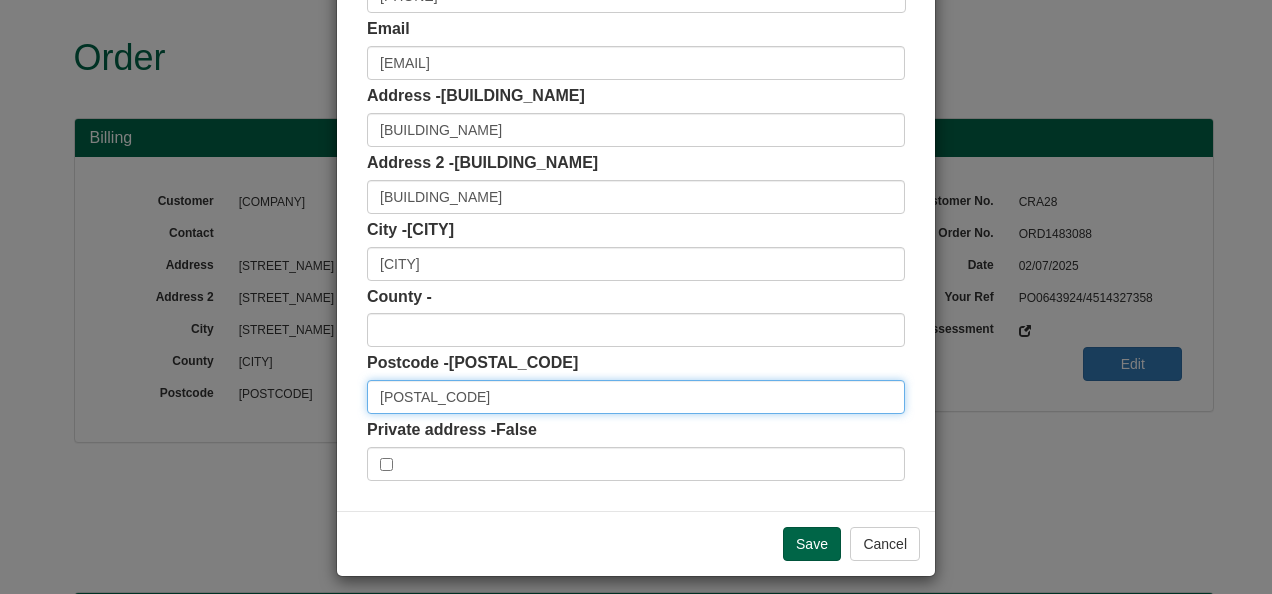 drag, startPoint x: 442, startPoint y: 392, endPoint x: 350, endPoint y: 402, distance: 92.541885 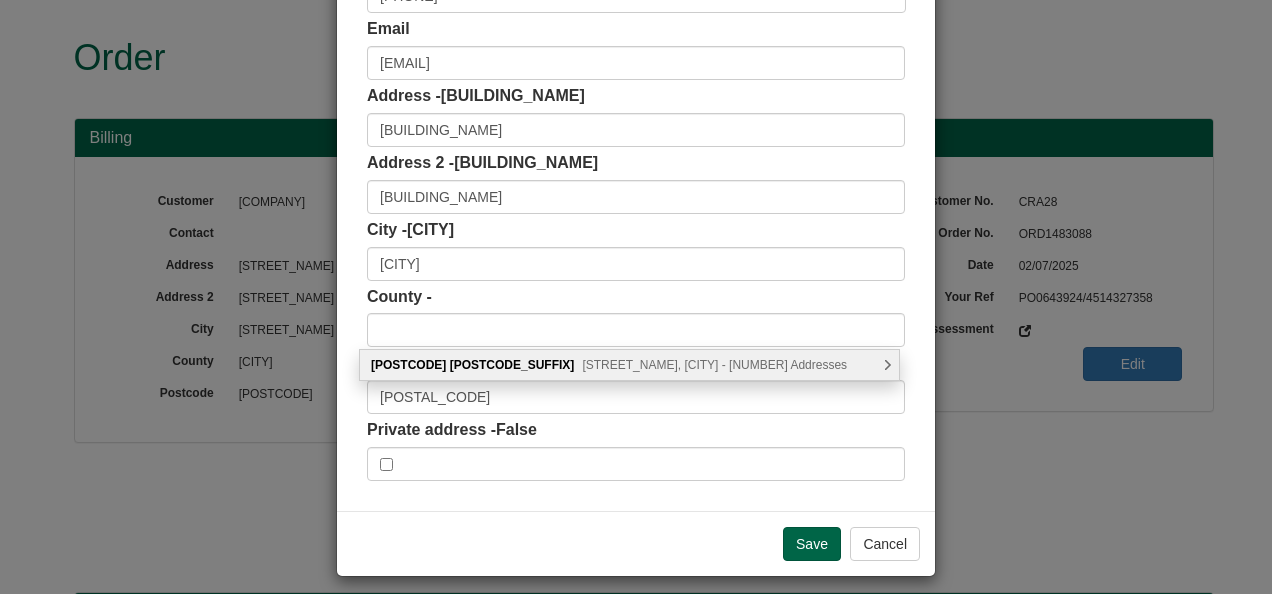click on "[STREET], [CITY] - [NUMBER] Addresses" at bounding box center (639, 365) 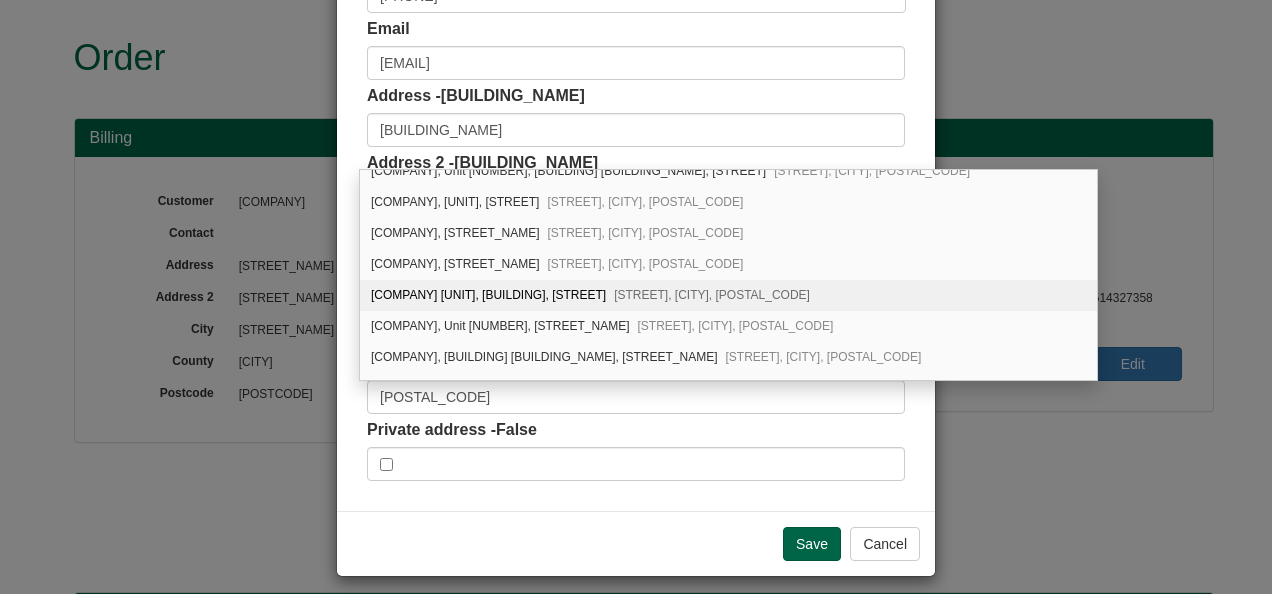 scroll, scrollTop: 300, scrollLeft: 0, axis: vertical 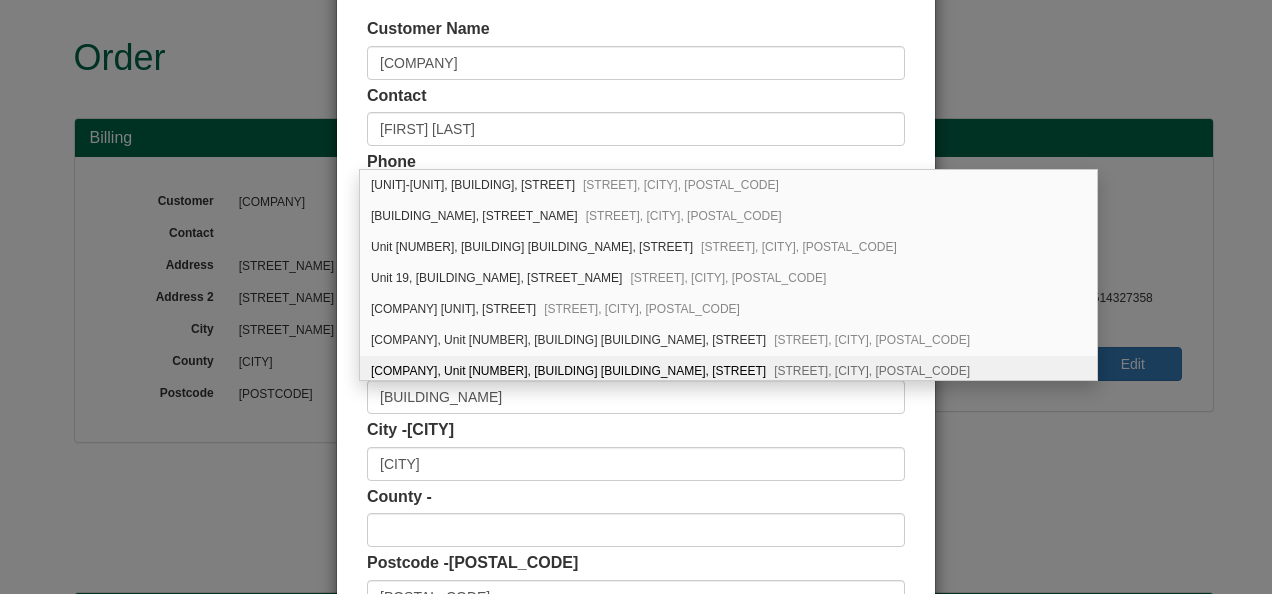 click on "Customer Name [COMPANY]
Contact [FIRST] [LAST]
Phone [PHONE]
Email [EMAIL]
Address -
[ADDRESS] [ADDRESS]
Address 2 -
[ADDRESS] [ADDRESS]
City -
[CITY] [CITY] [POSTCODE] [POSTCODE]" at bounding box center [636, 349] 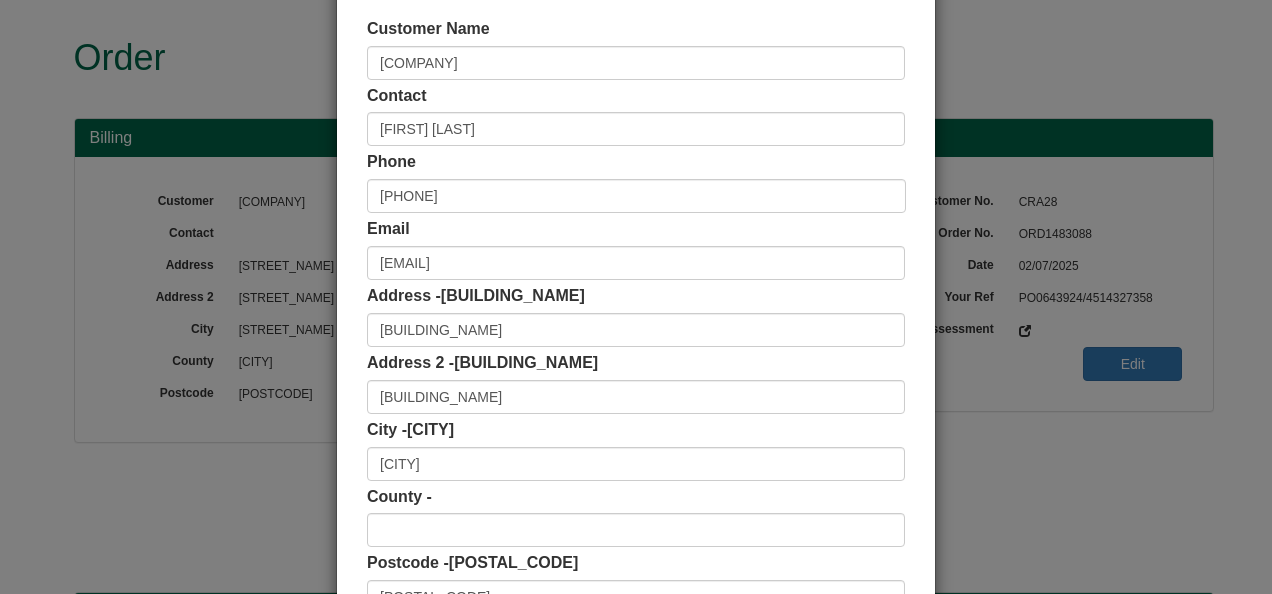 drag, startPoint x: 242, startPoint y: 40, endPoint x: 360, endPoint y: 30, distance: 118.42297 